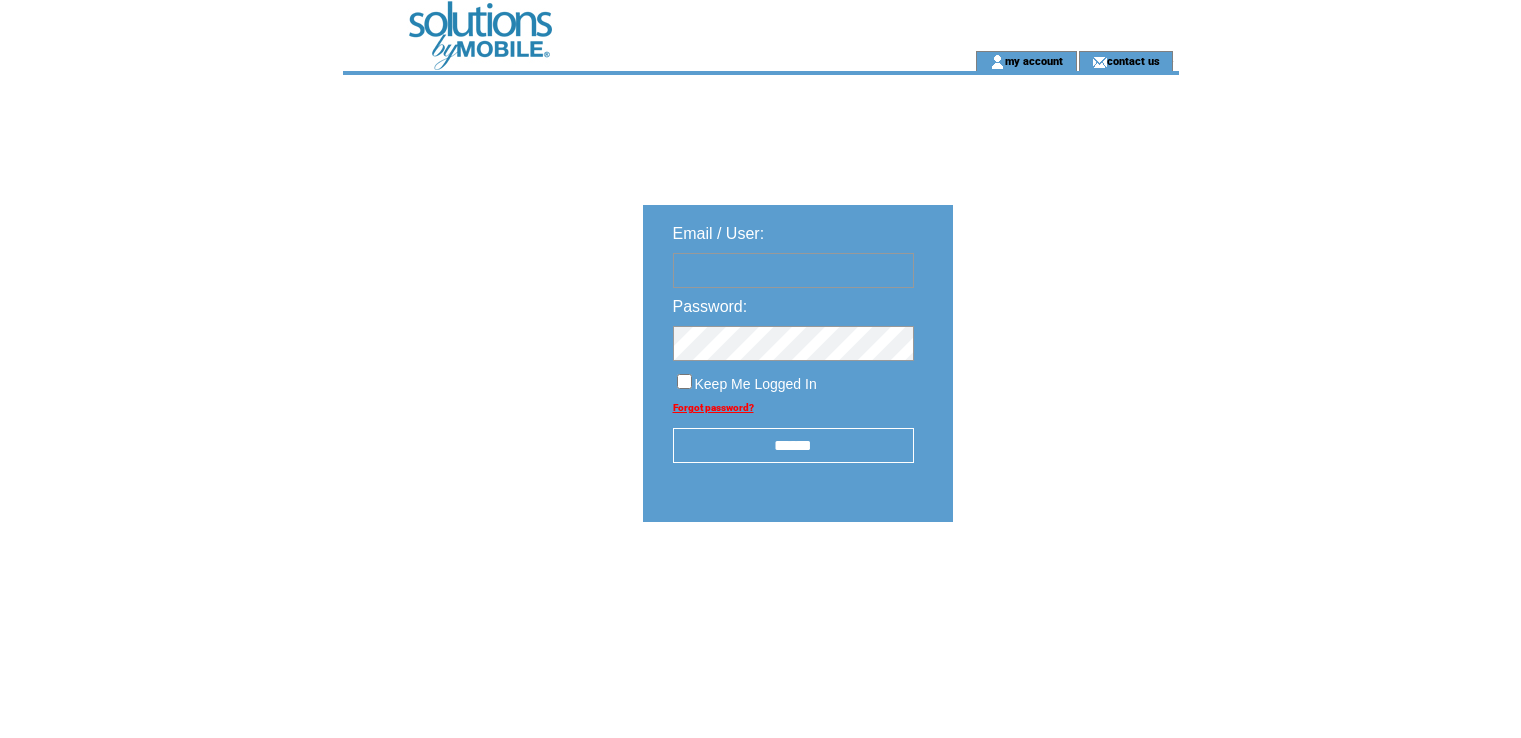 scroll, scrollTop: 0, scrollLeft: 0, axis: both 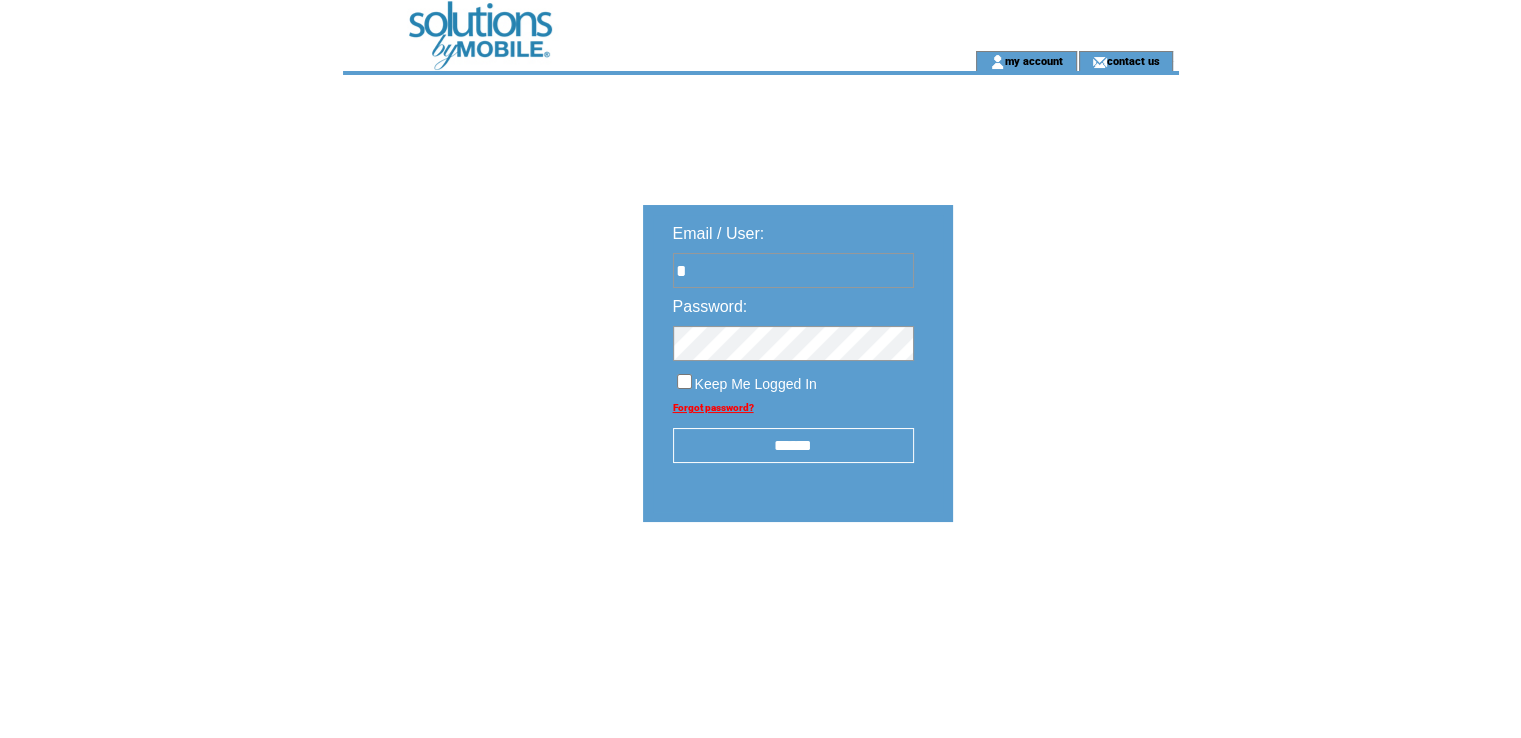 type on "**********" 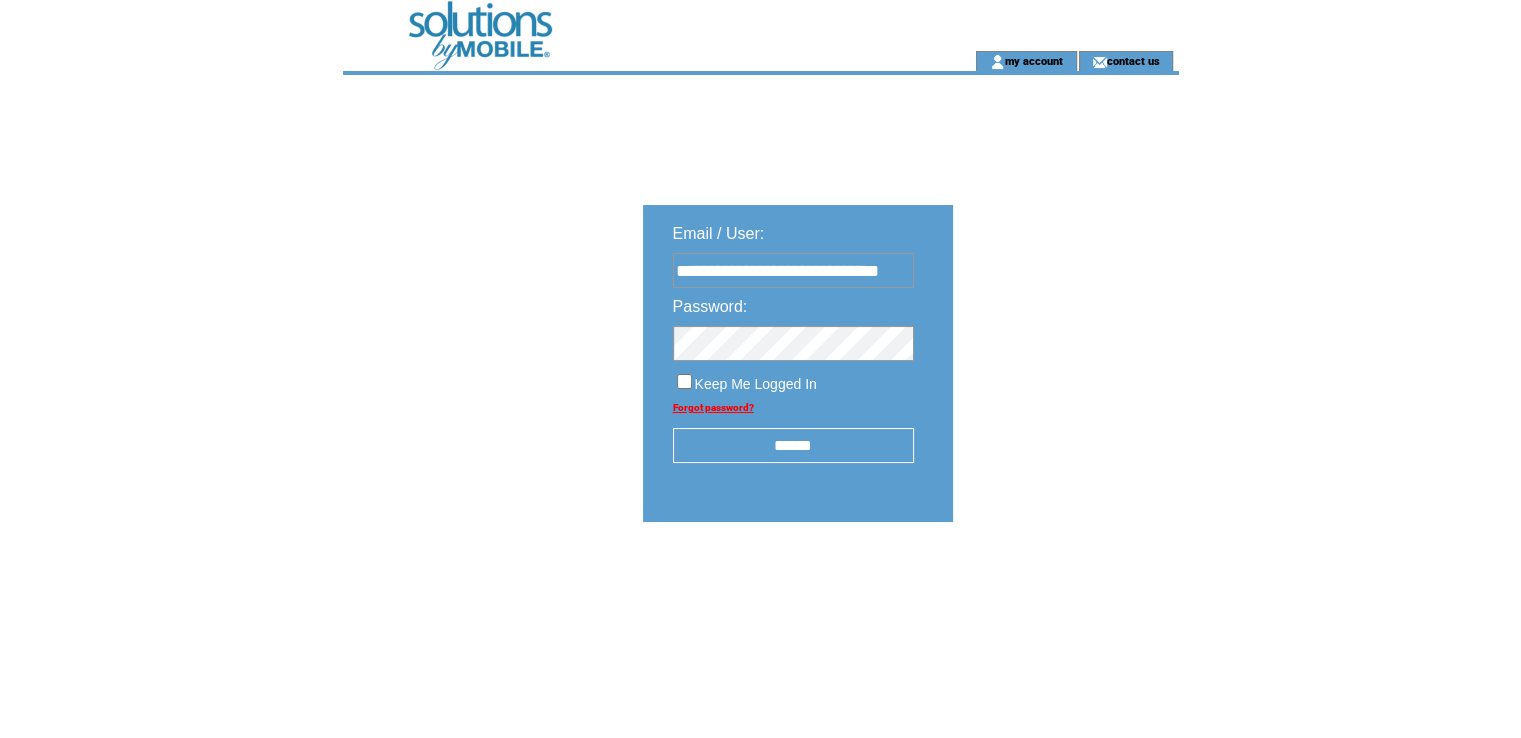 click on "******" at bounding box center [793, 445] 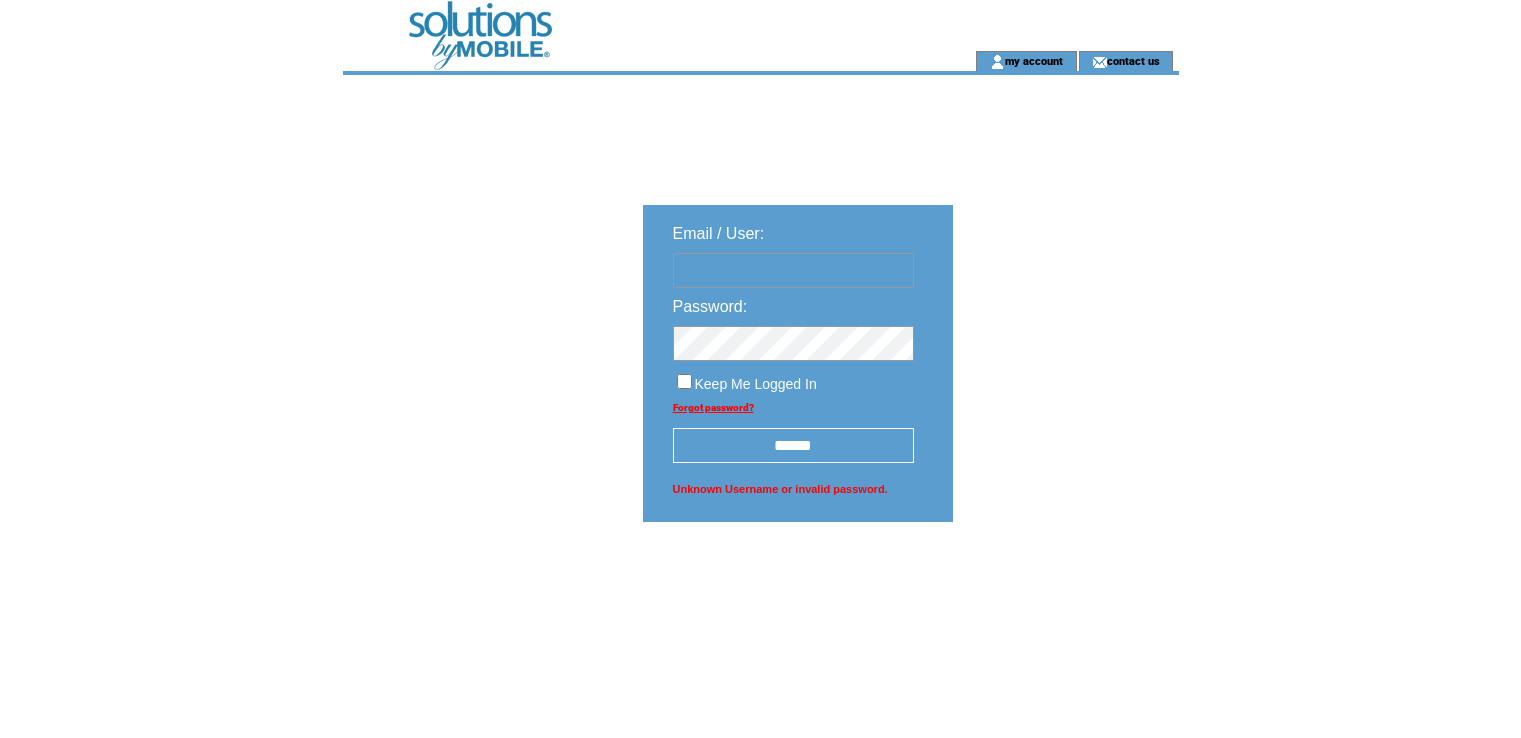 scroll, scrollTop: 0, scrollLeft: 0, axis: both 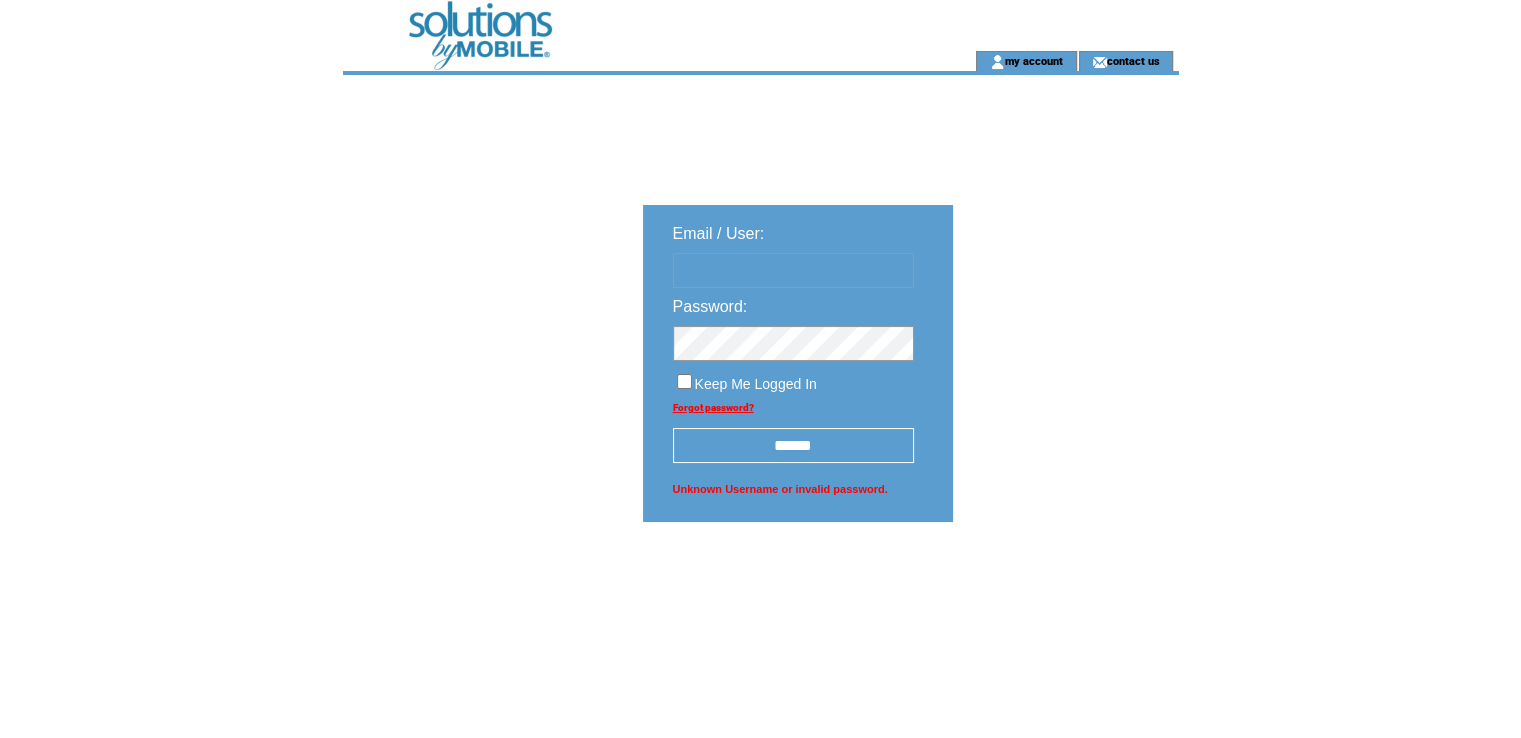 click at bounding box center [793, 270] 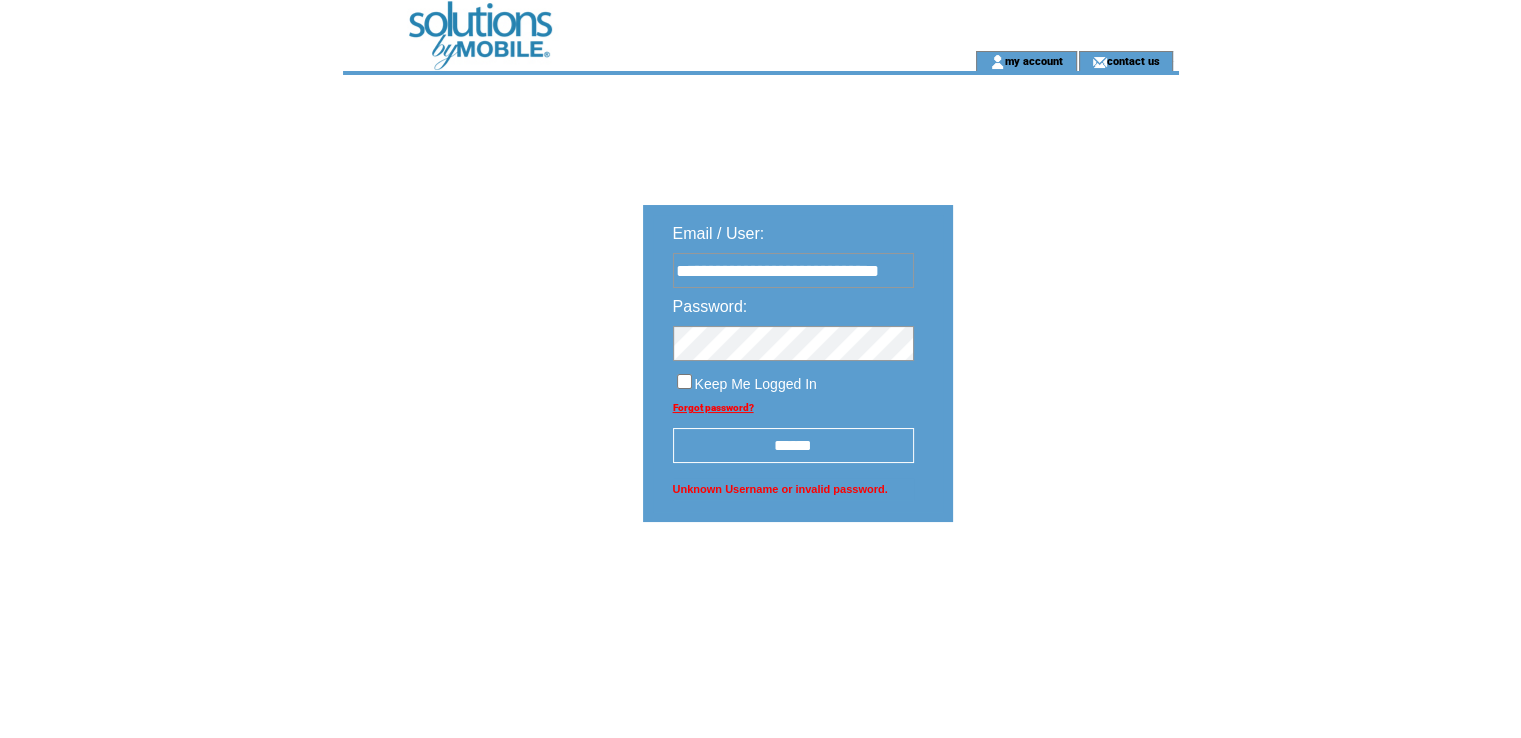 click on "******" at bounding box center (793, 445) 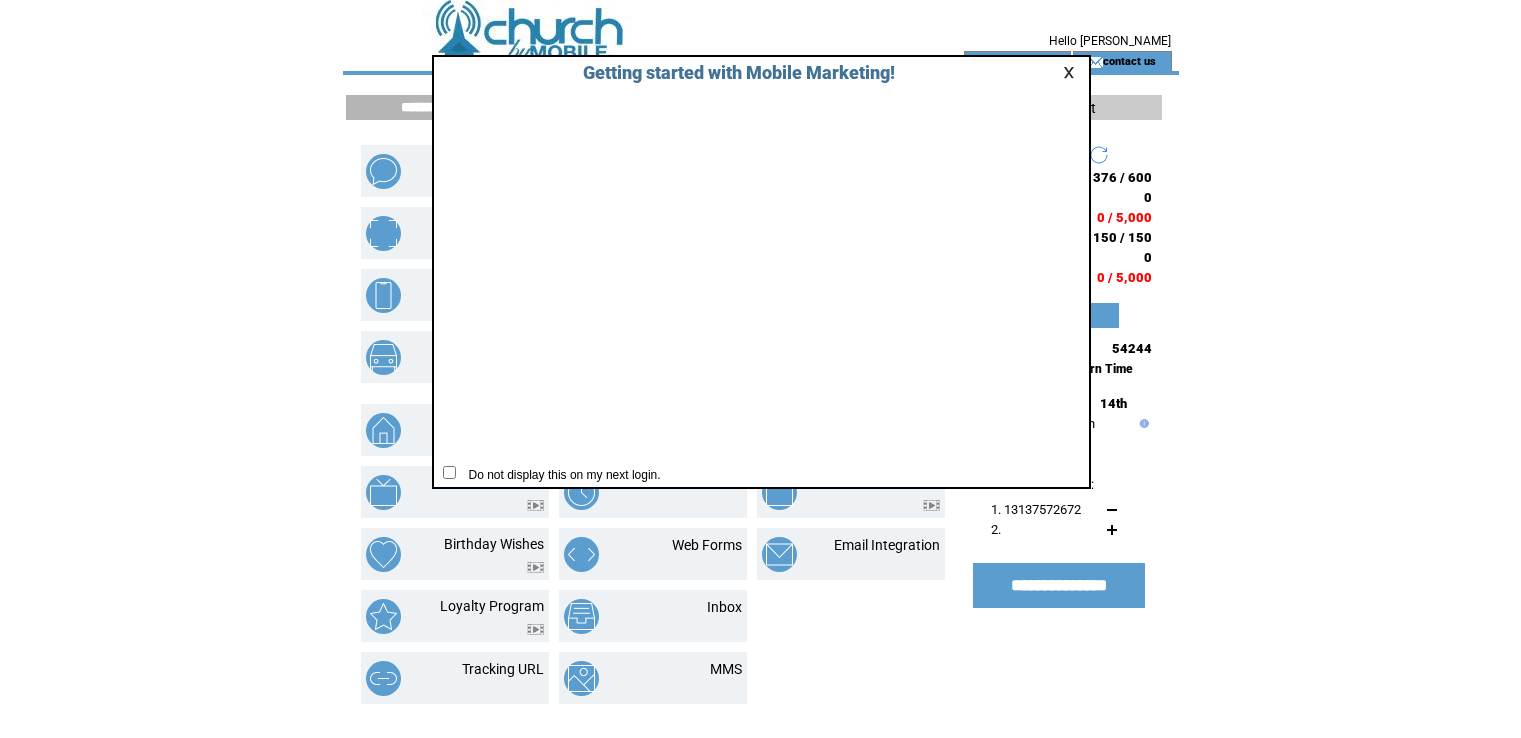 scroll, scrollTop: 0, scrollLeft: 0, axis: both 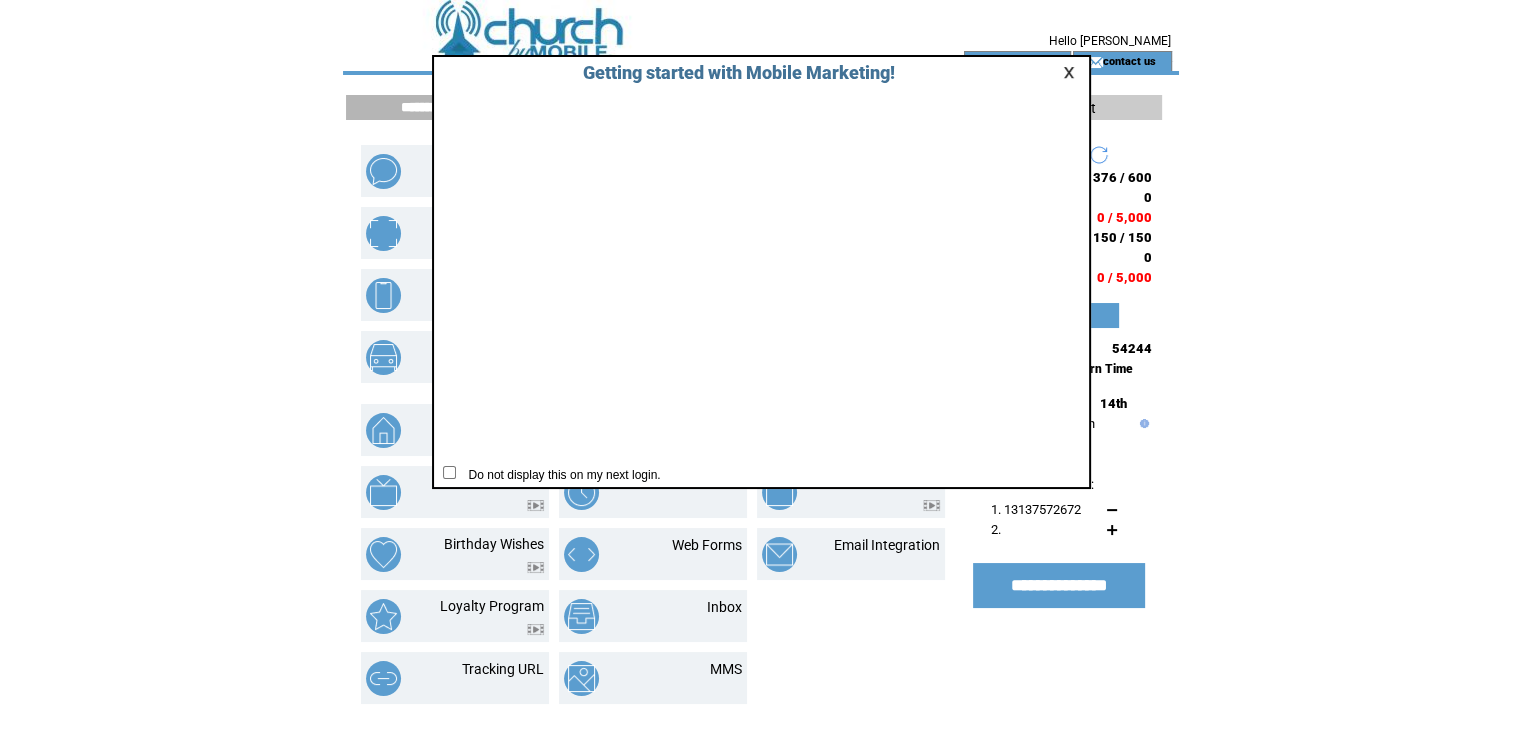 click at bounding box center (1072, 72) 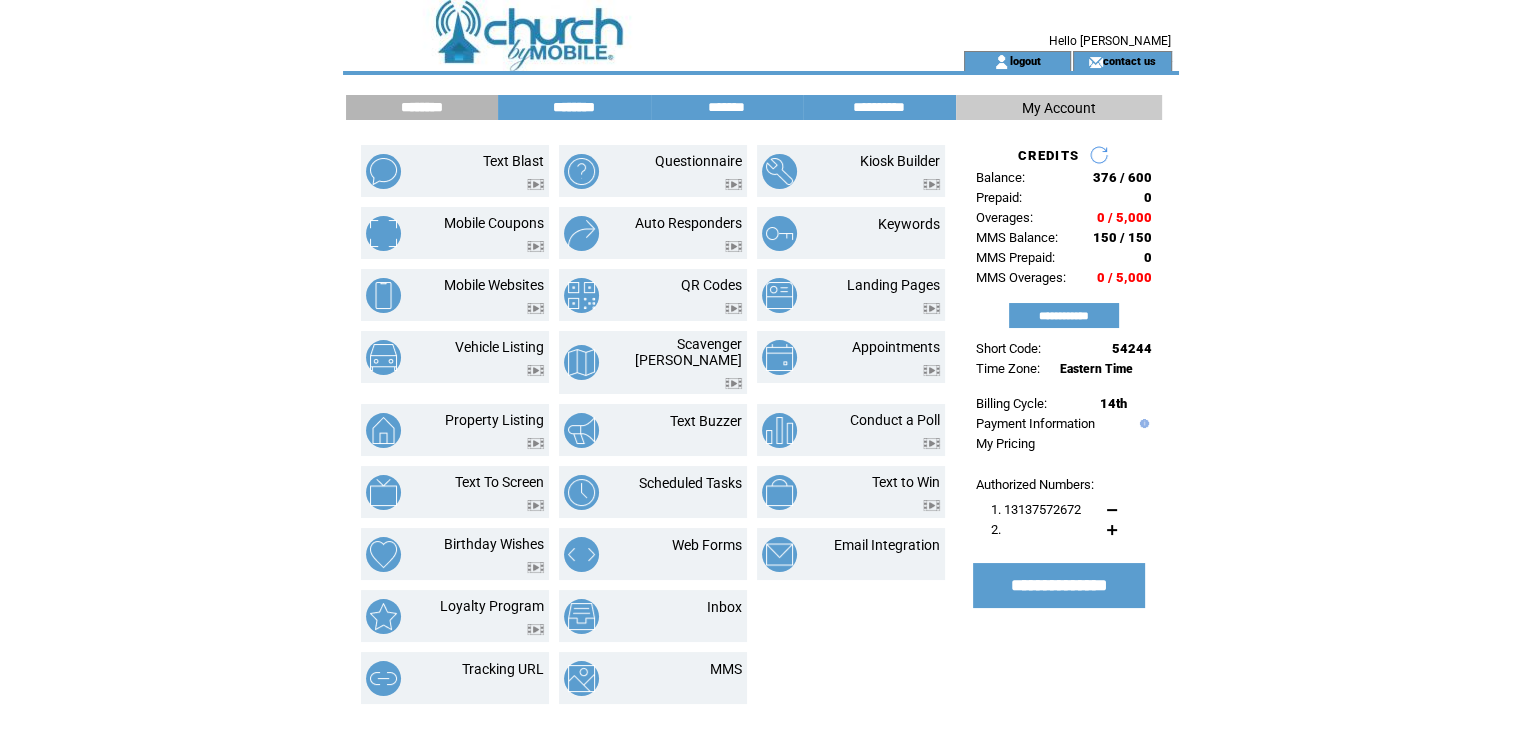 click on "********" at bounding box center [574, 107] 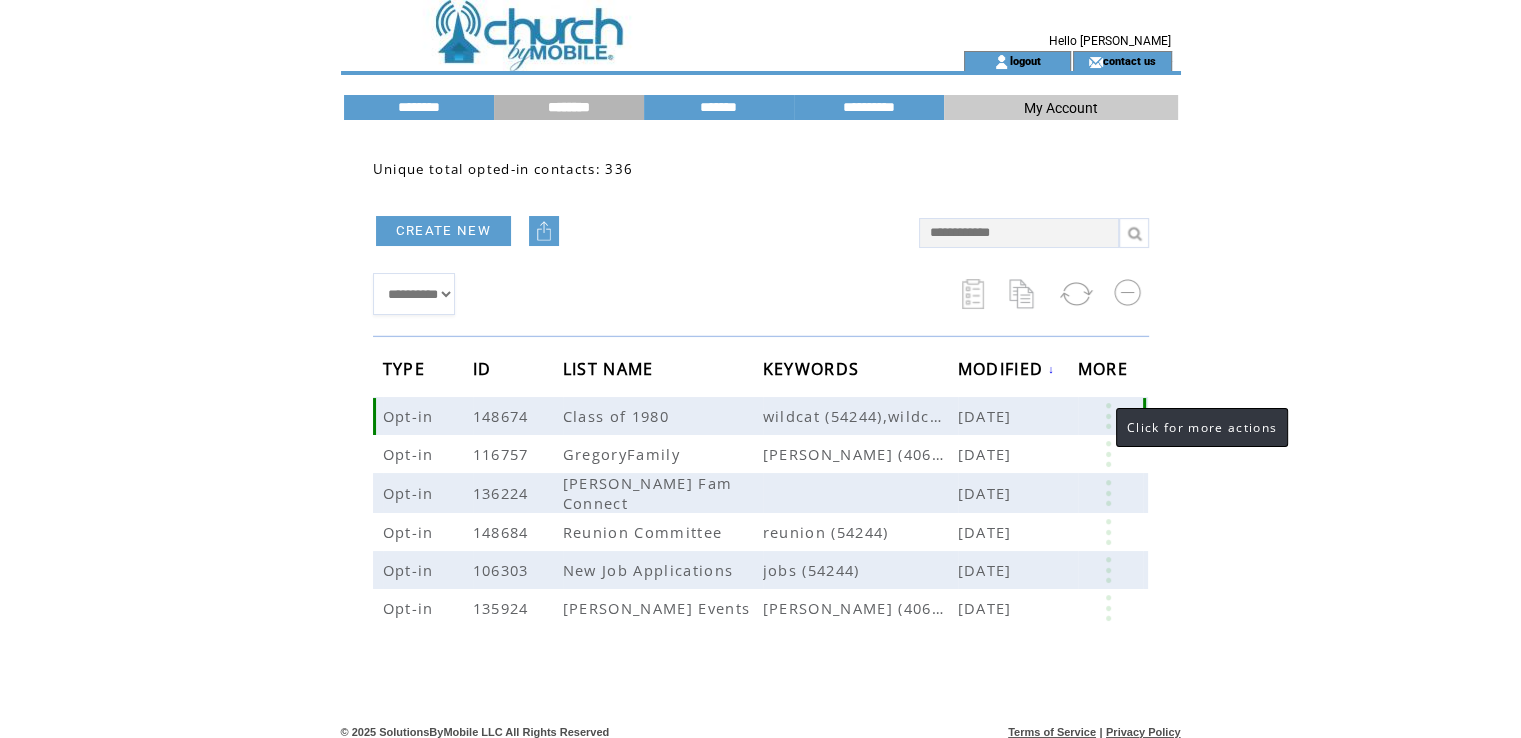 click at bounding box center (1108, 416) 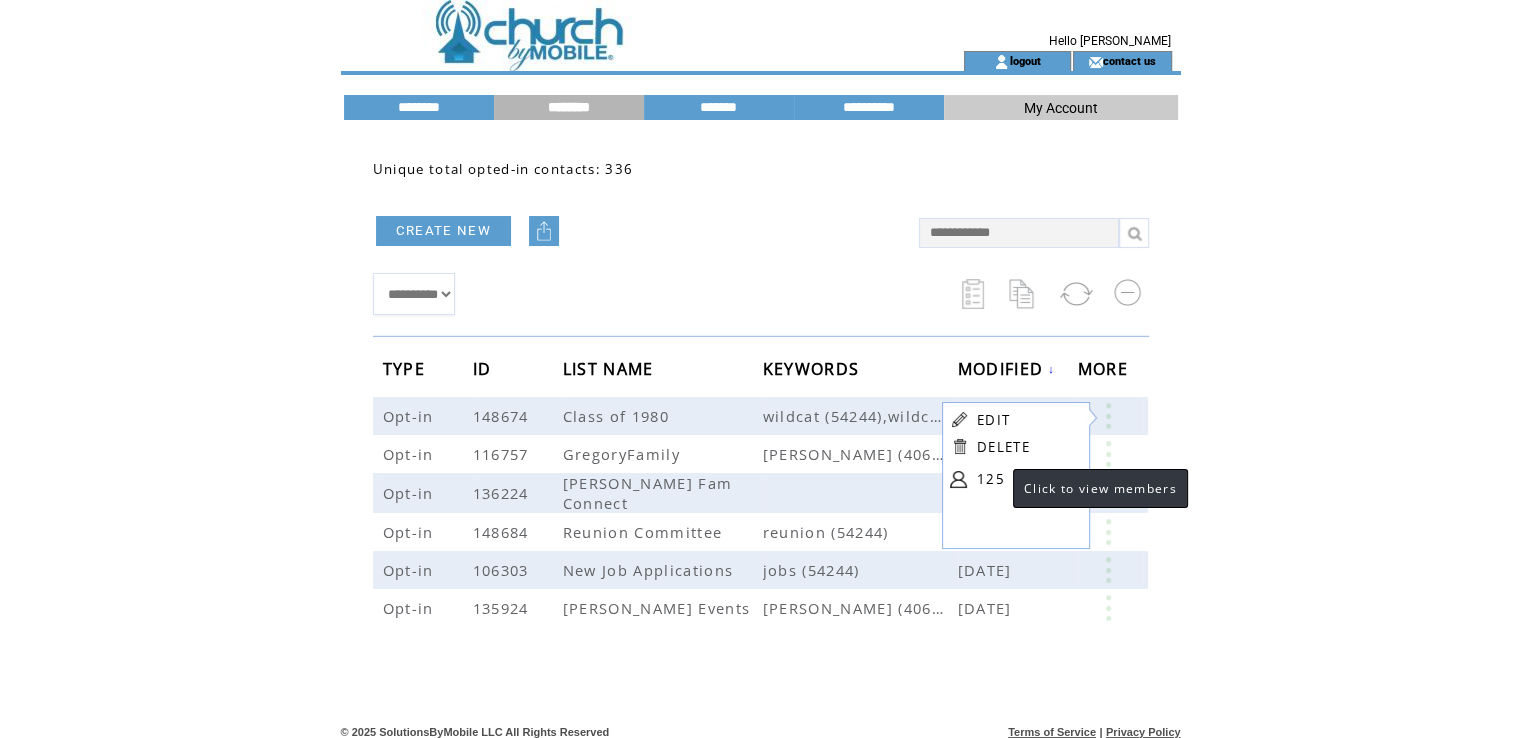 click on "125" at bounding box center [1027, 479] 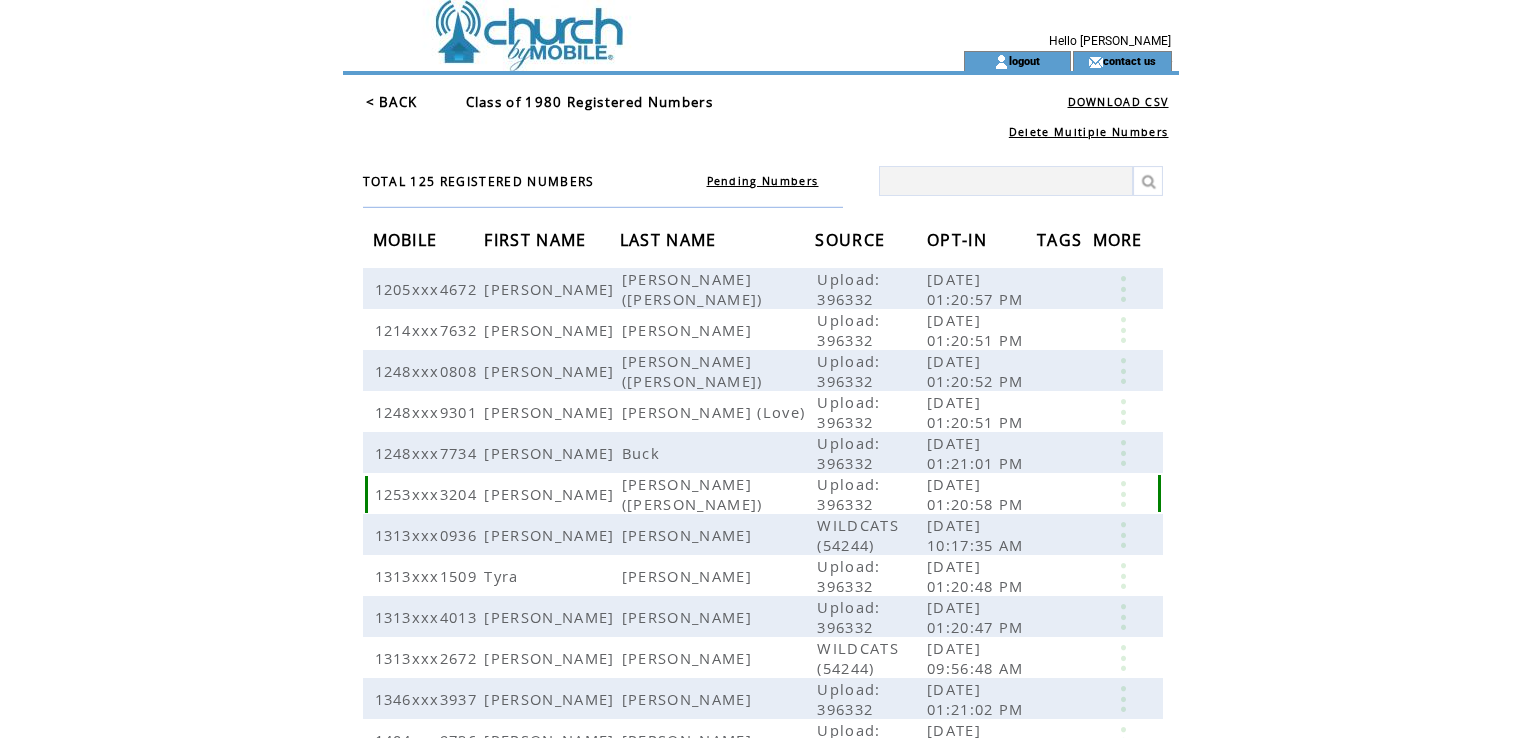 scroll, scrollTop: 0, scrollLeft: 0, axis: both 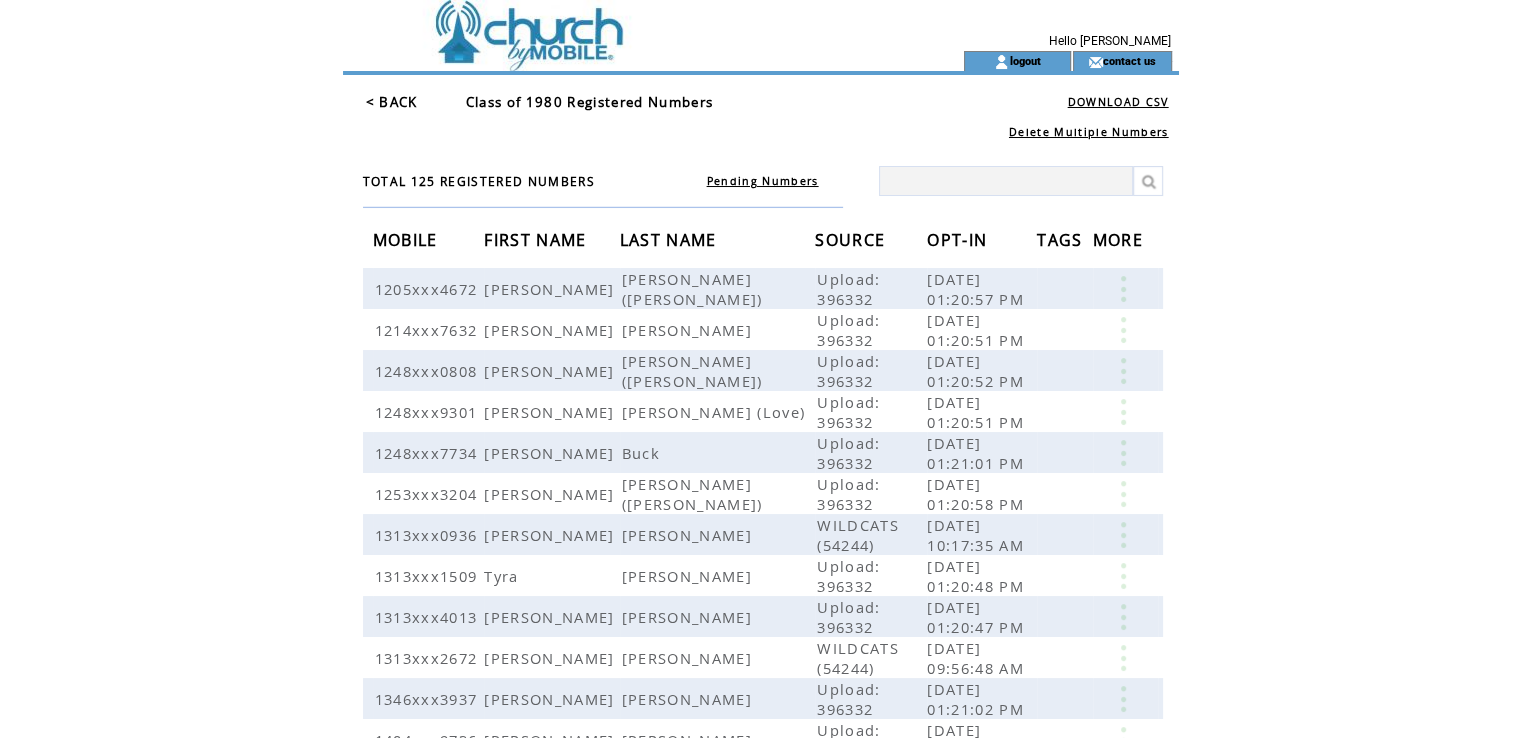 click on "LAST NAME" at bounding box center [671, 242] 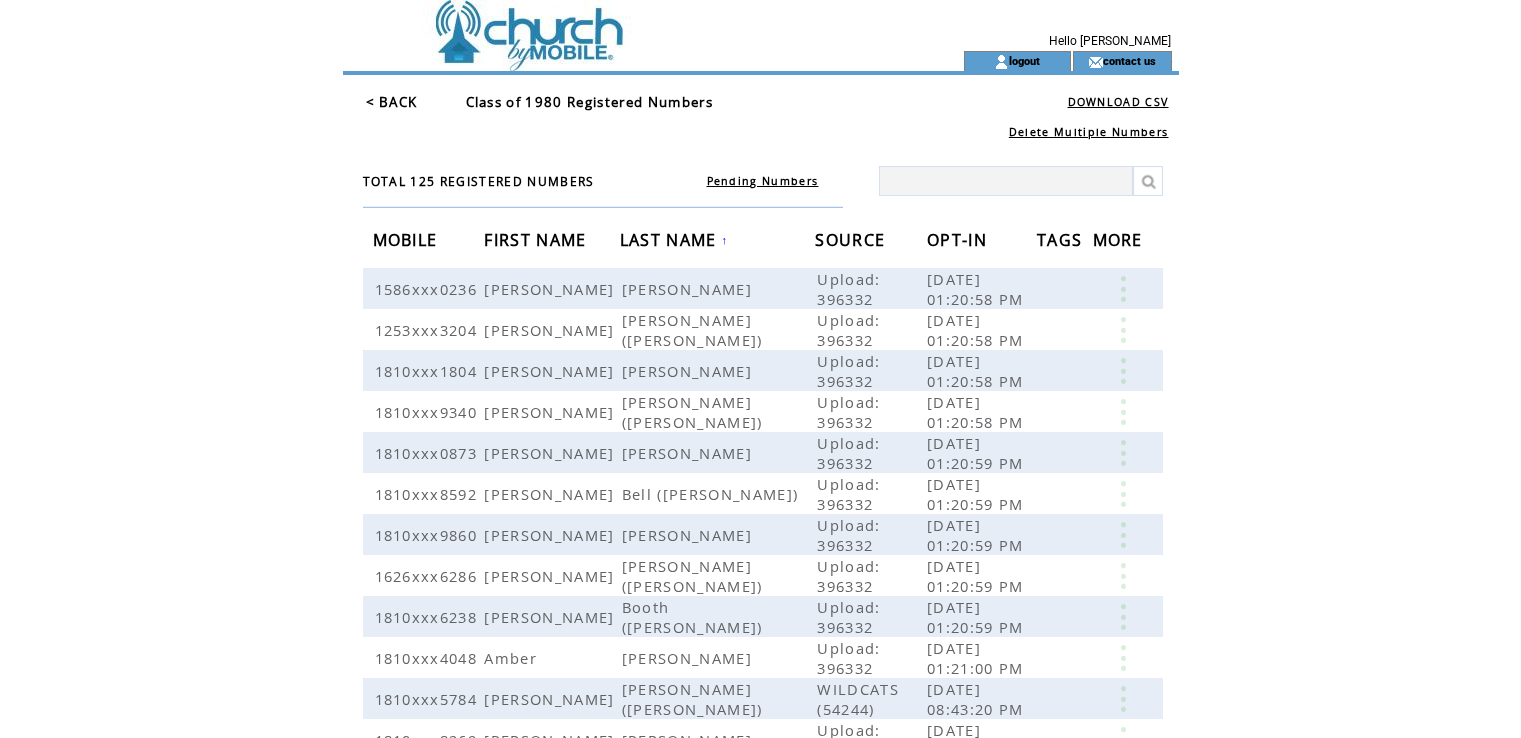 scroll, scrollTop: 0, scrollLeft: 0, axis: both 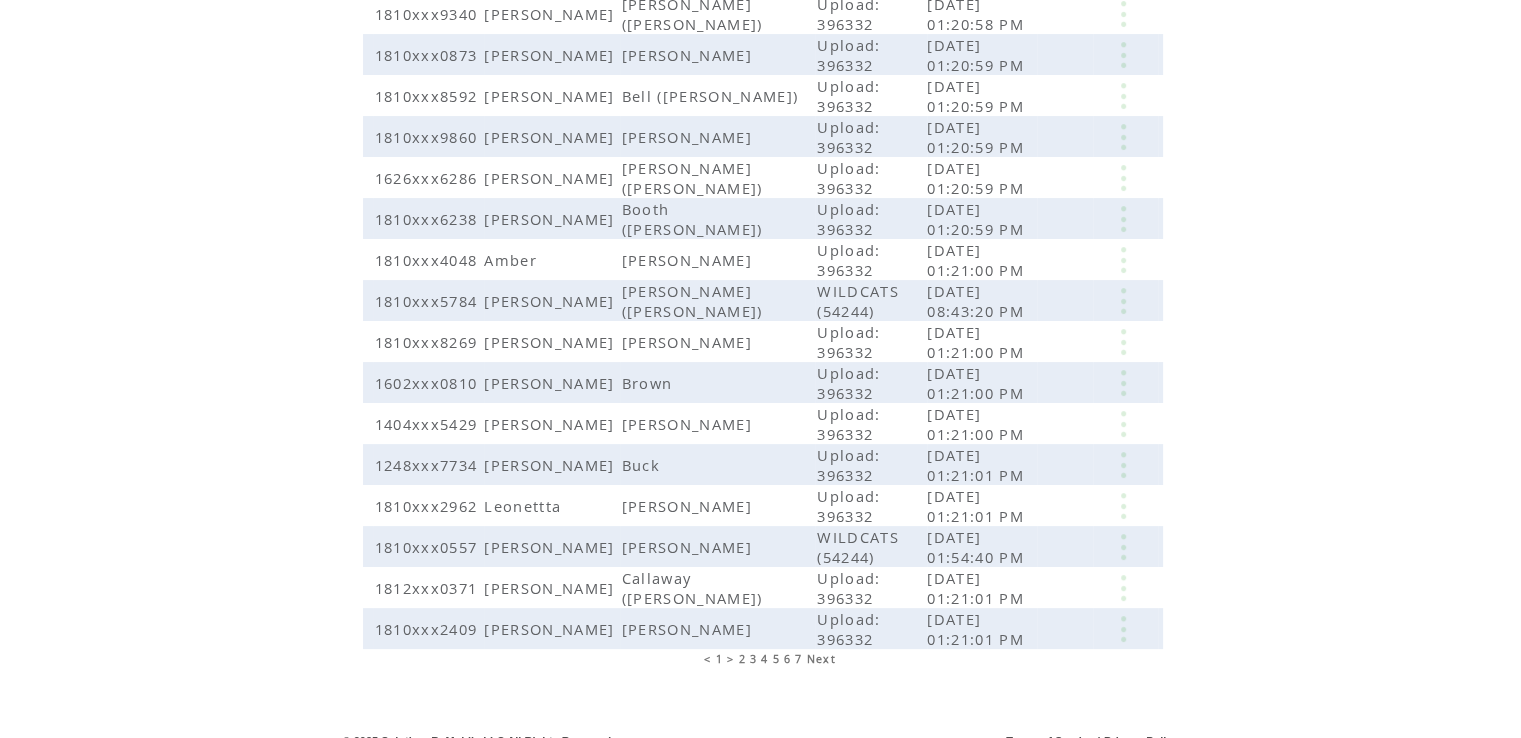 click on "3" at bounding box center (753, 659) 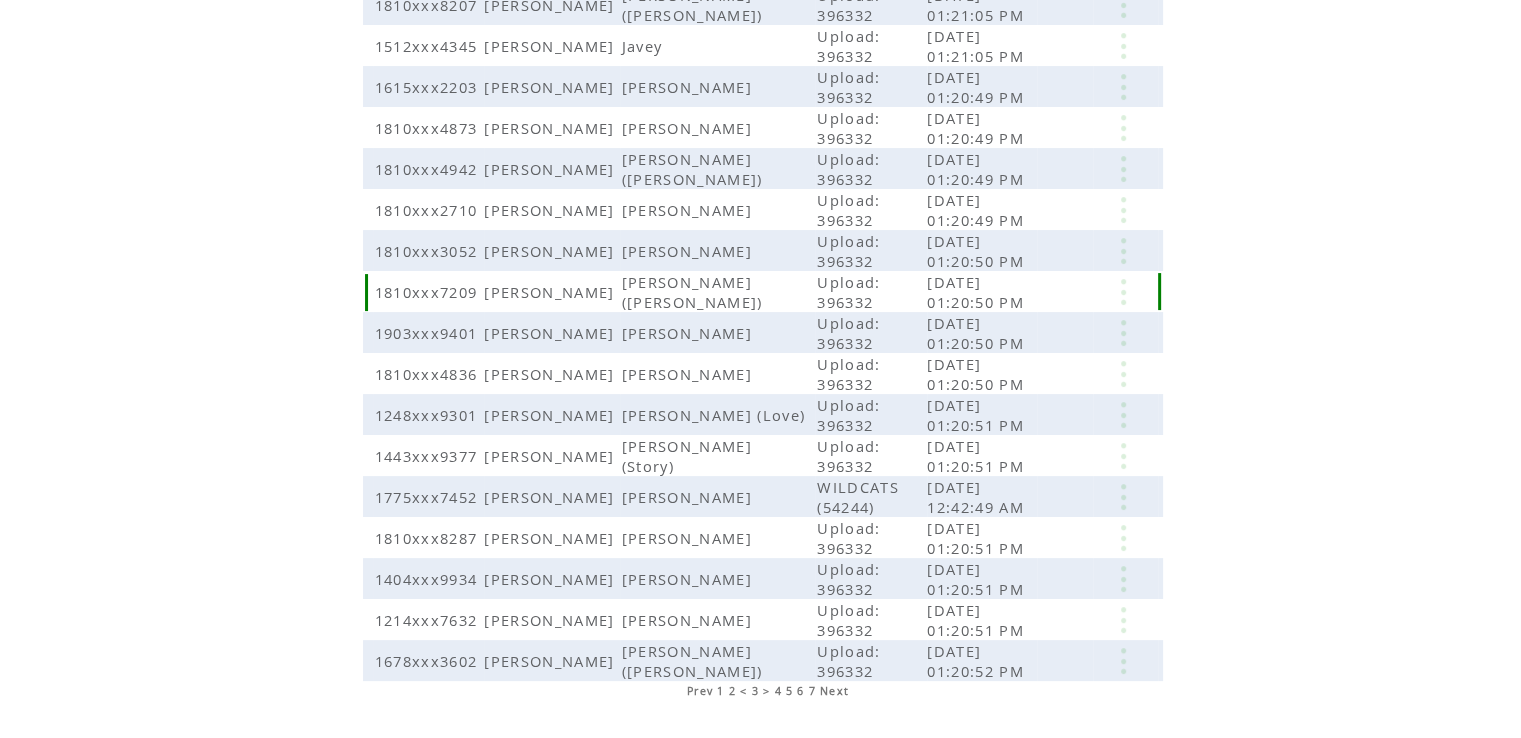 scroll, scrollTop: 398, scrollLeft: 0, axis: vertical 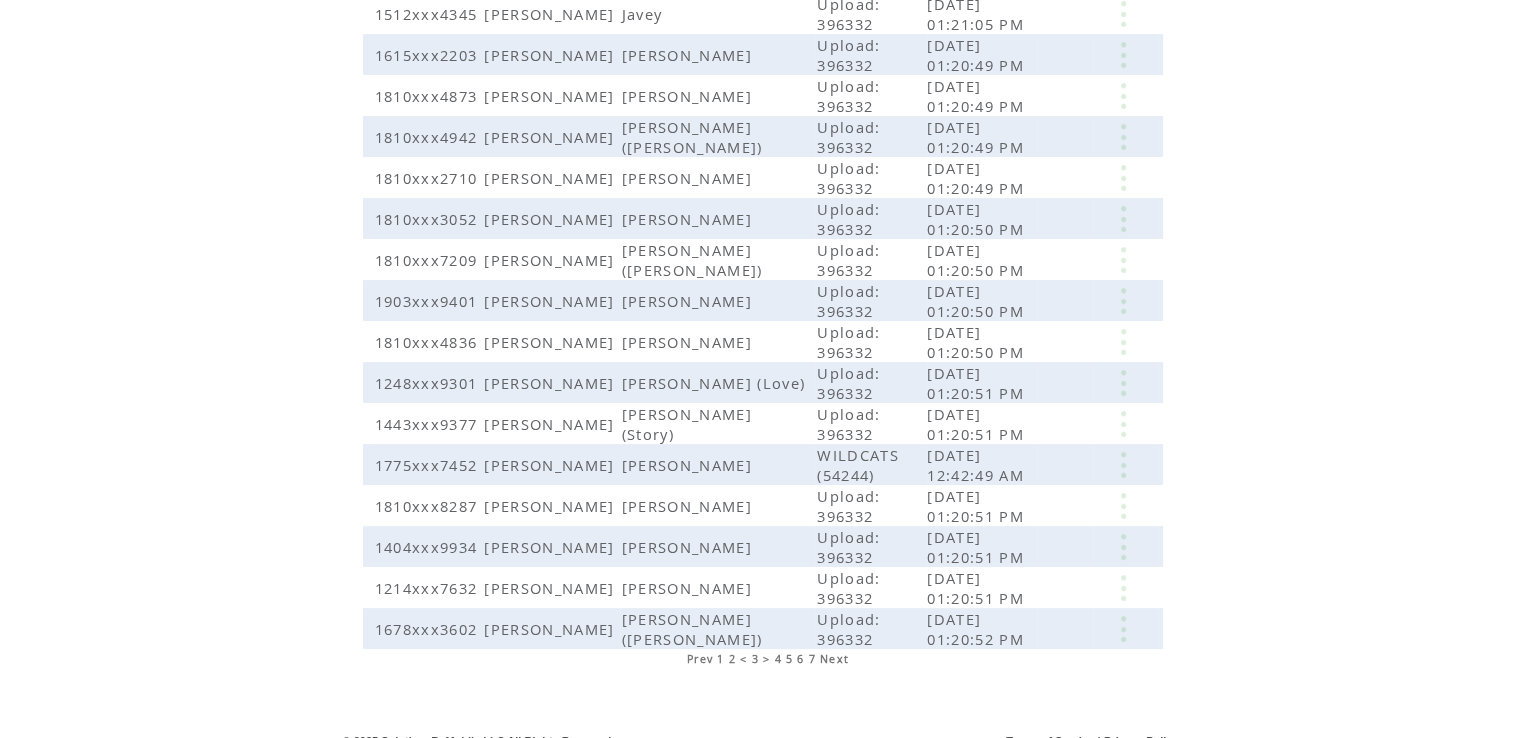 click on "5" at bounding box center [789, 659] 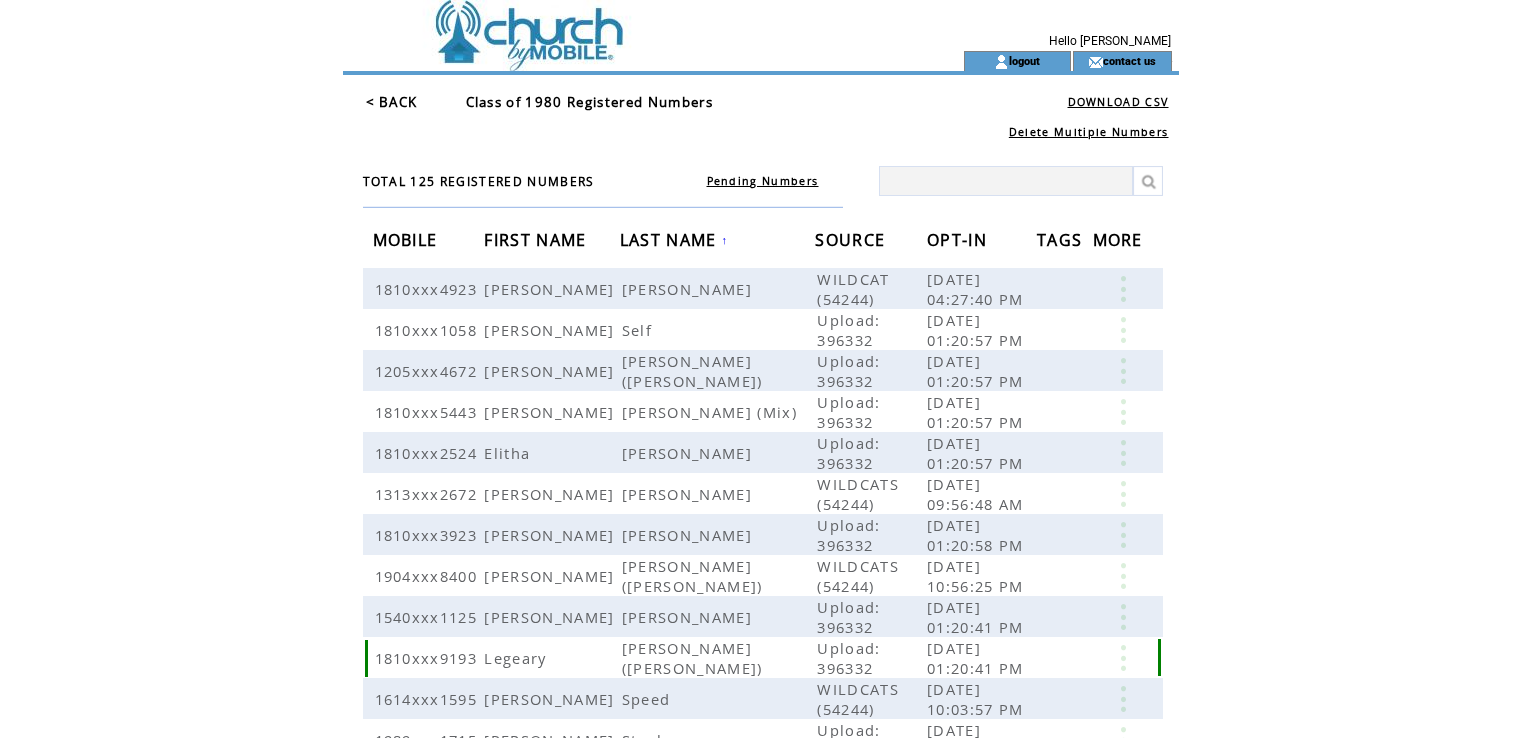 scroll, scrollTop: 0, scrollLeft: 0, axis: both 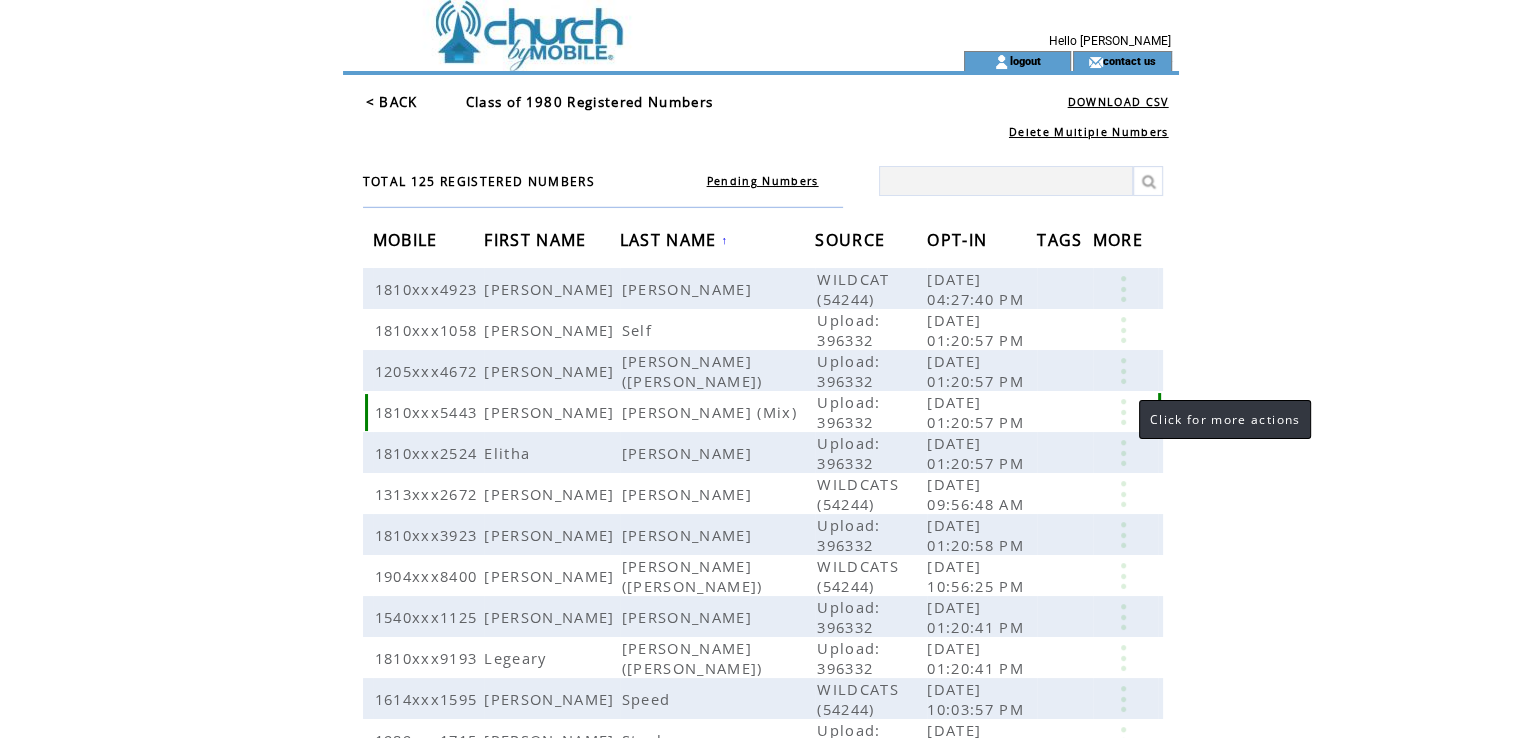 click at bounding box center (1123, 412) 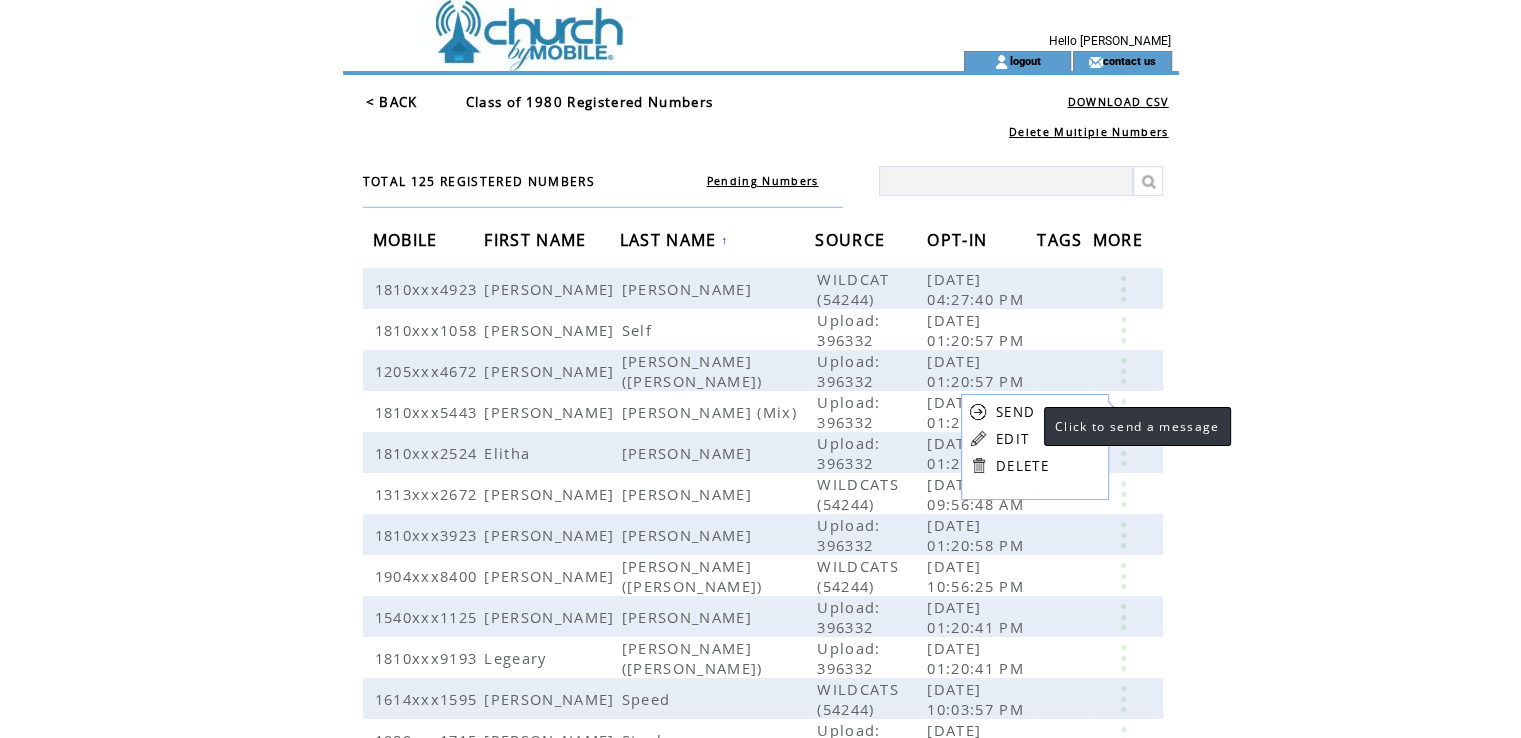 click on "SEND" at bounding box center (1015, 412) 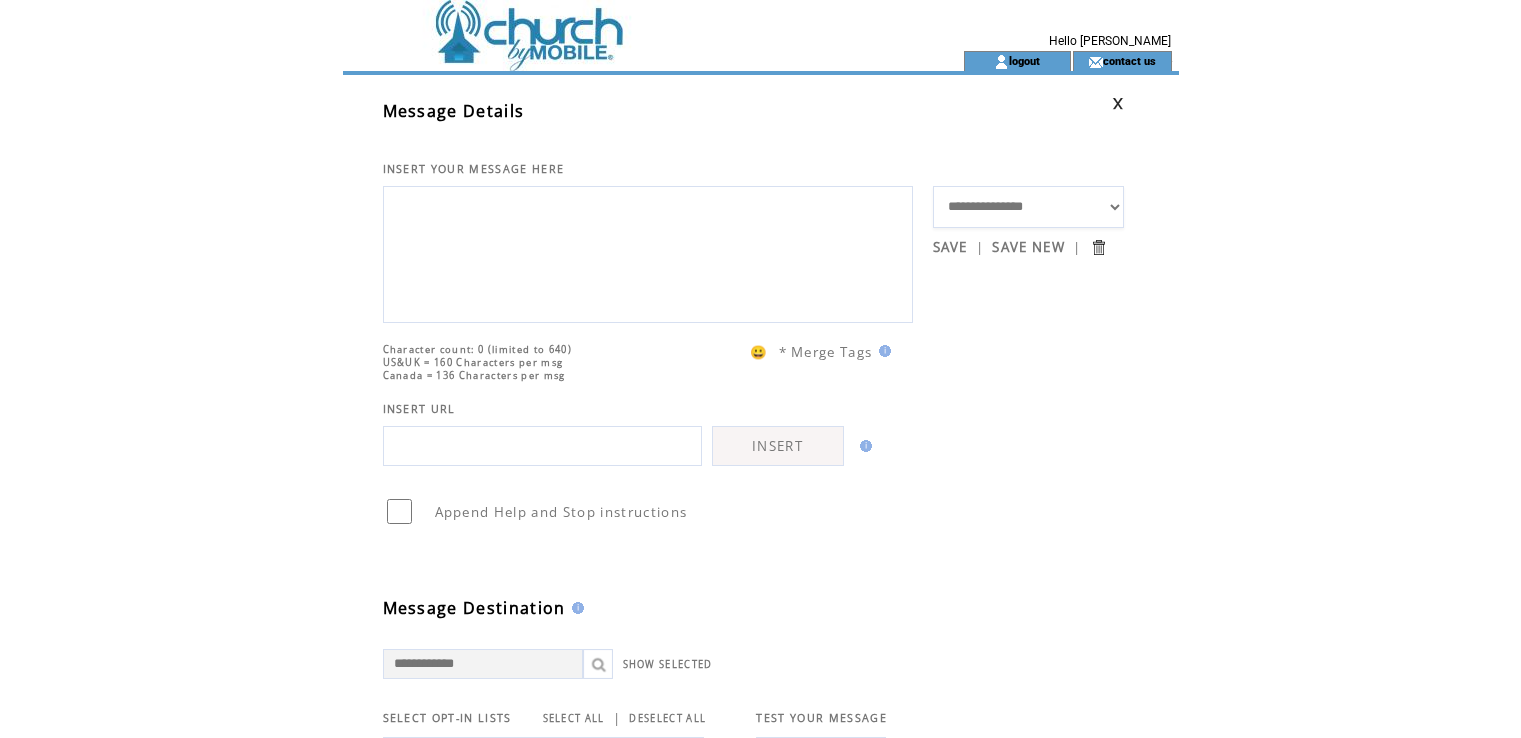 scroll, scrollTop: 0, scrollLeft: 0, axis: both 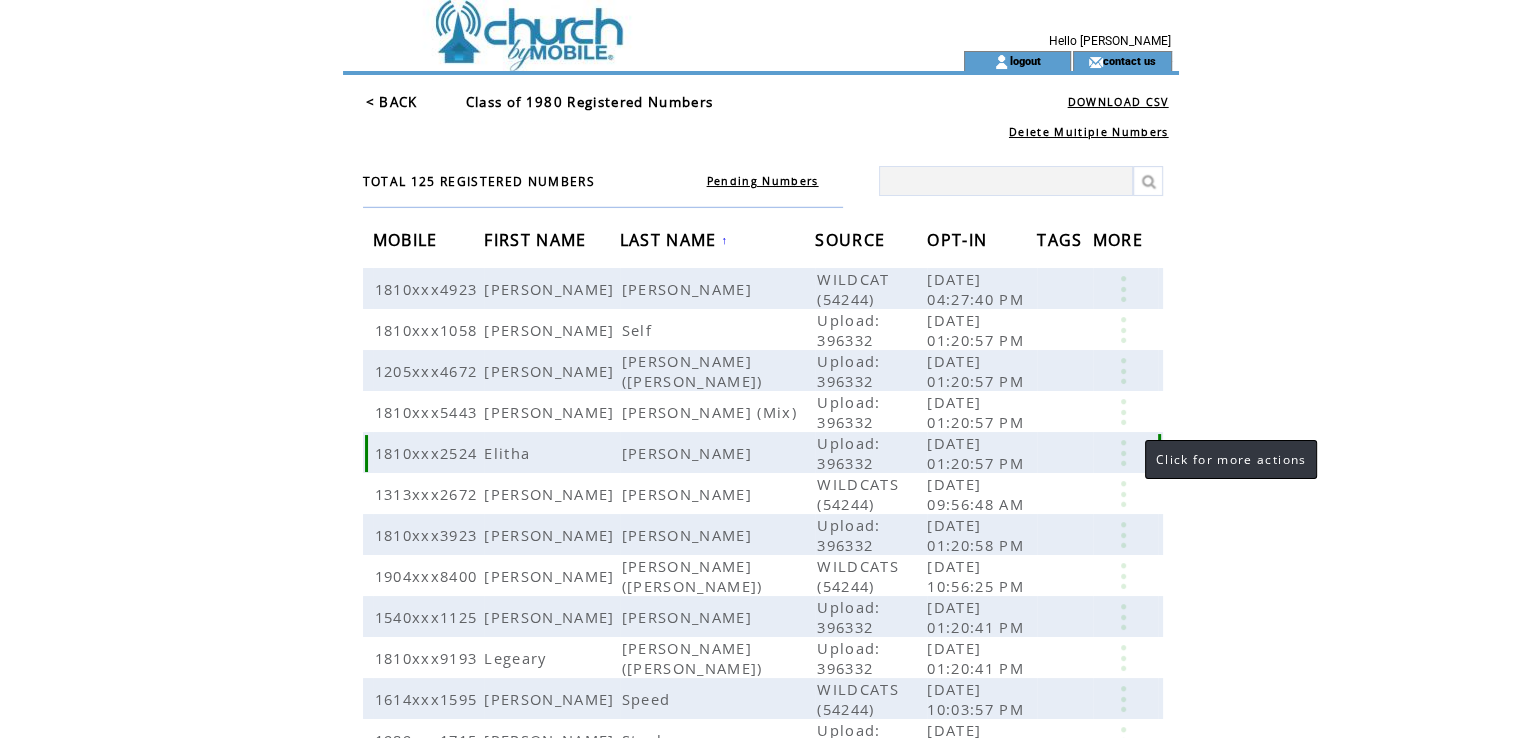 click at bounding box center [1123, 453] 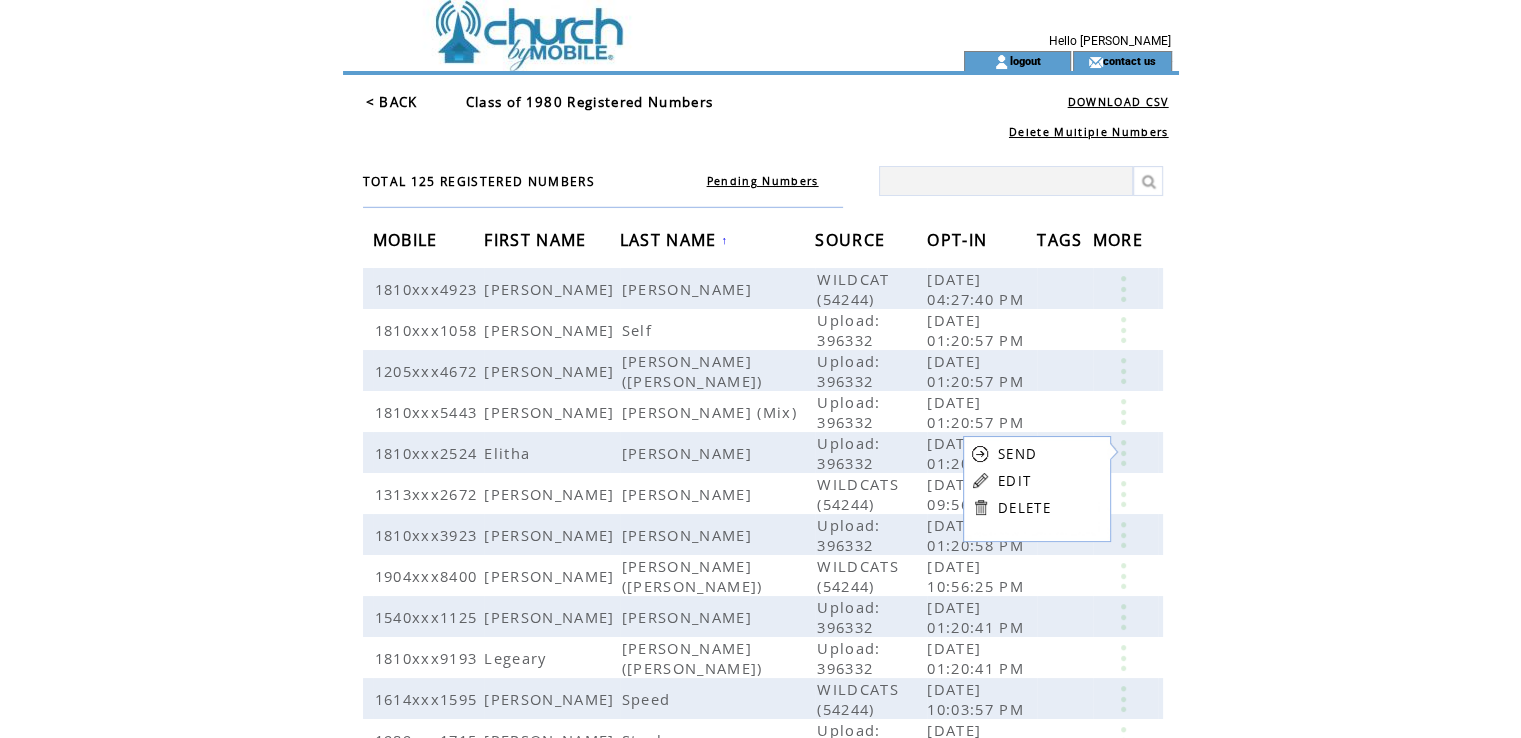click on "SEND EDIT DELETE" at bounding box center [1041, 480] 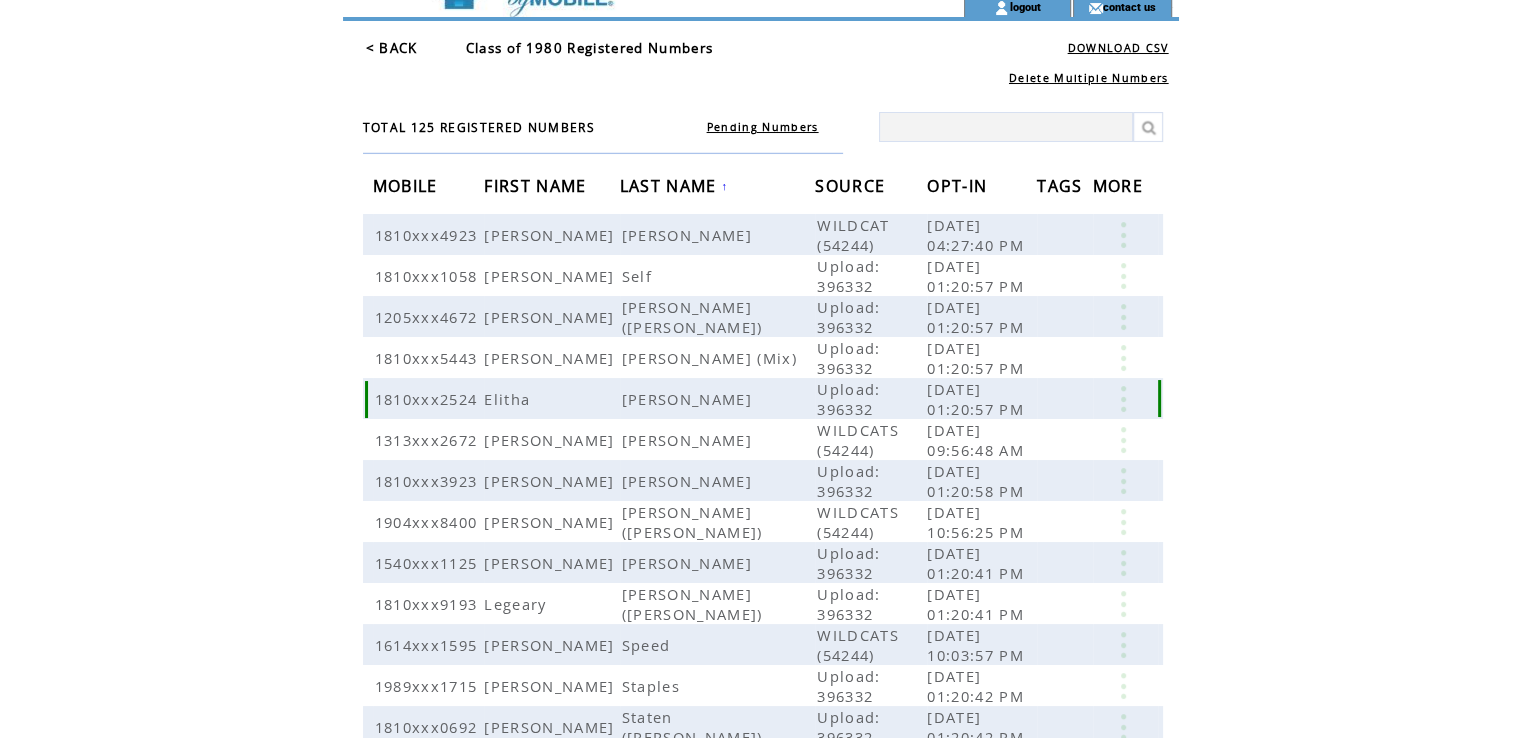 scroll, scrollTop: 0, scrollLeft: 0, axis: both 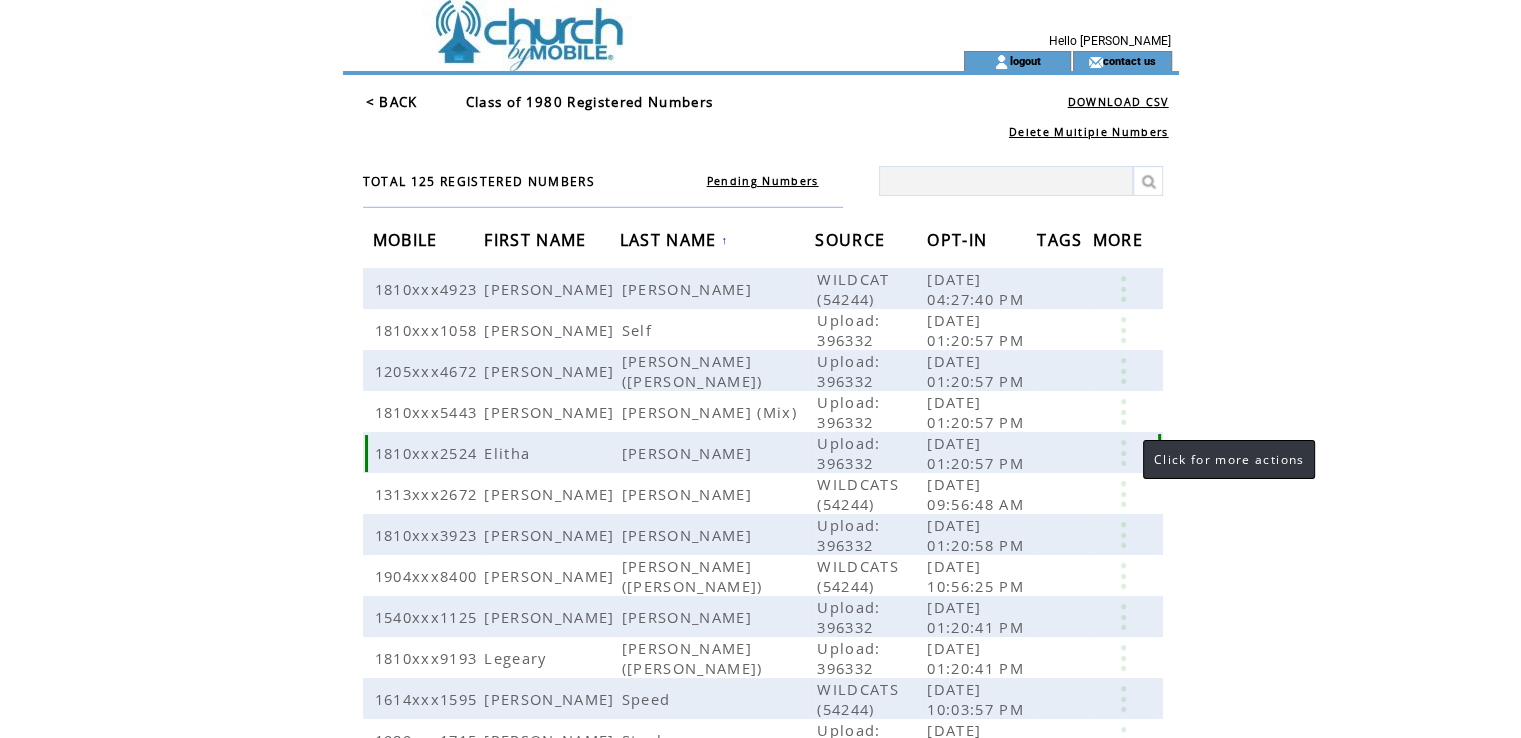 click at bounding box center [1123, 453] 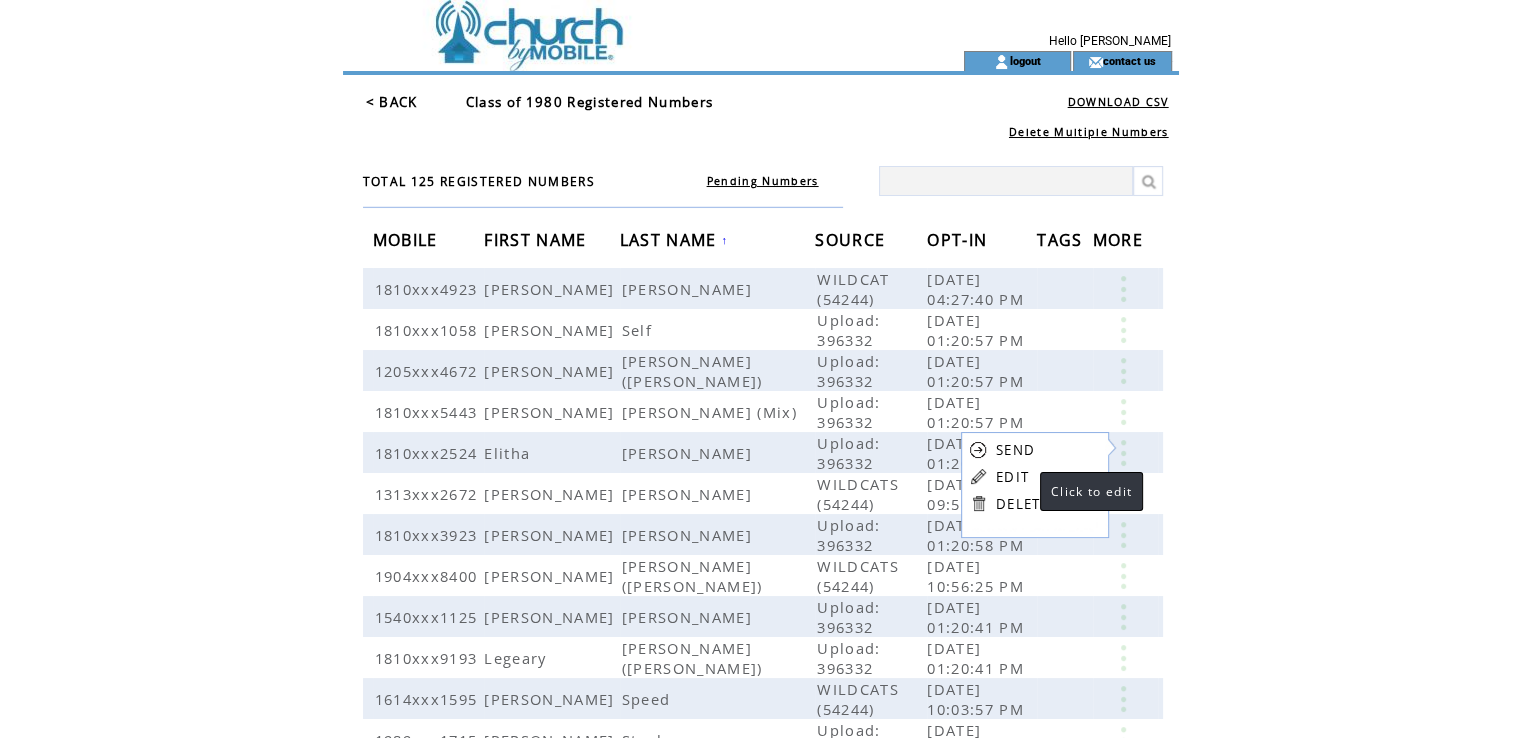 click on "EDIT" at bounding box center (1012, 477) 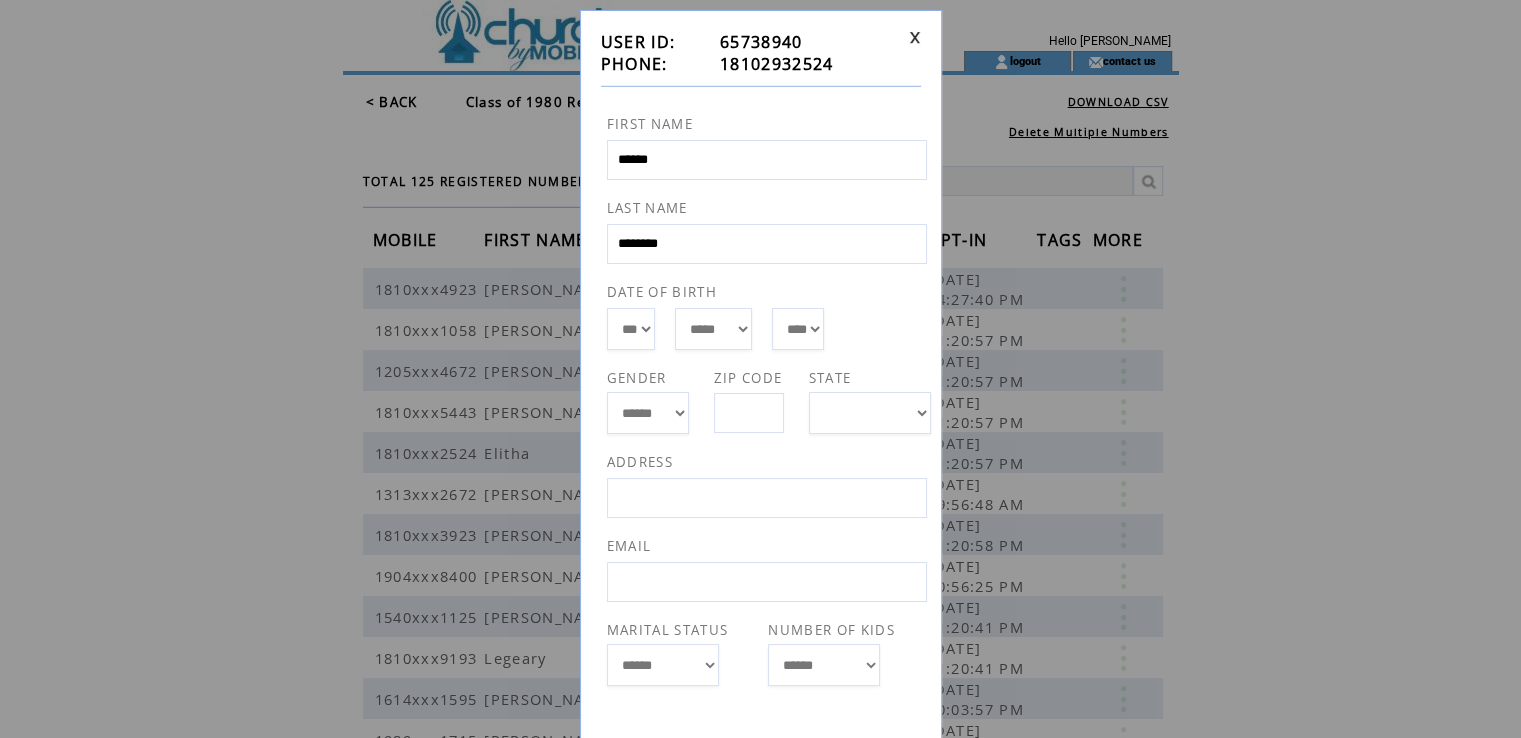 scroll, scrollTop: 0, scrollLeft: 0, axis: both 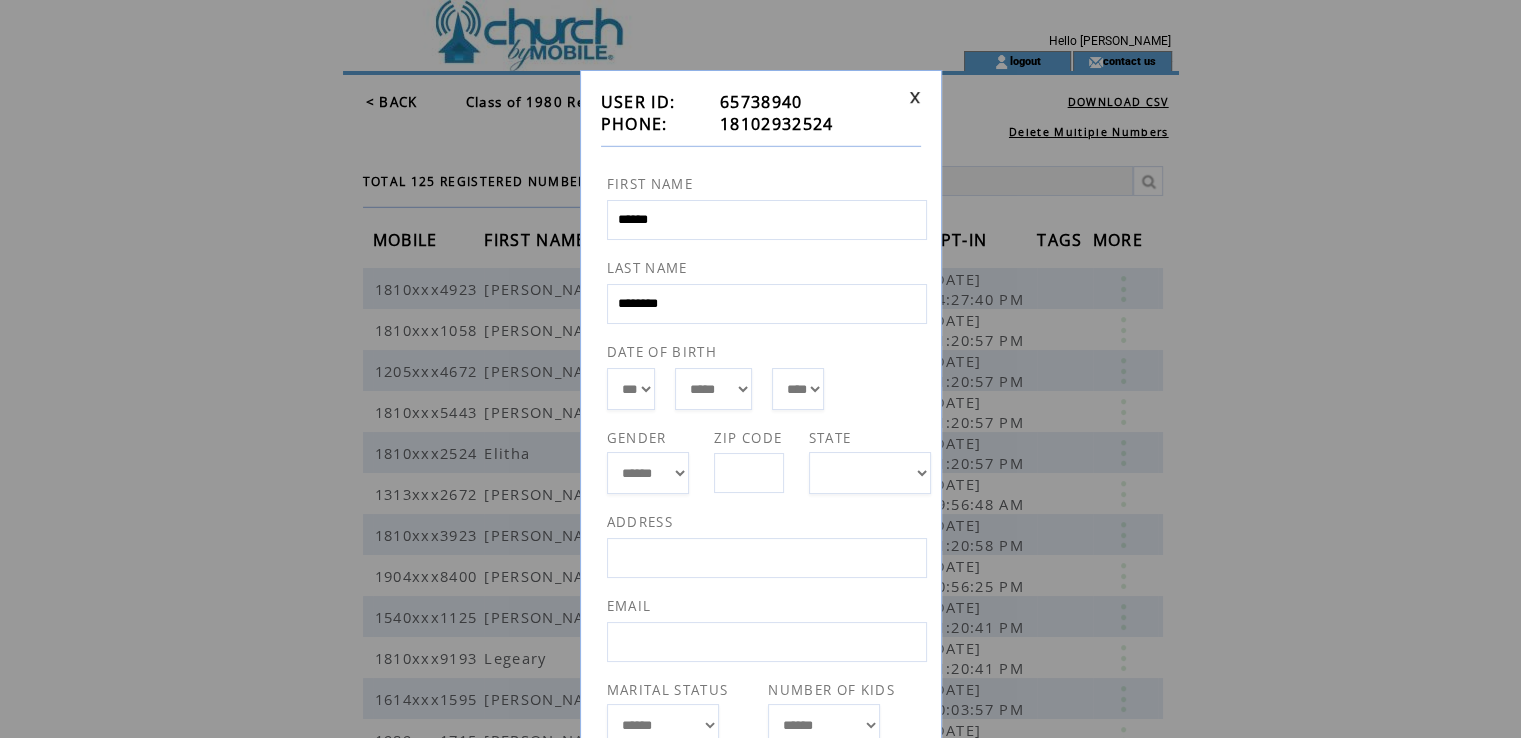 click on "18102932524" at bounding box center (777, 124) 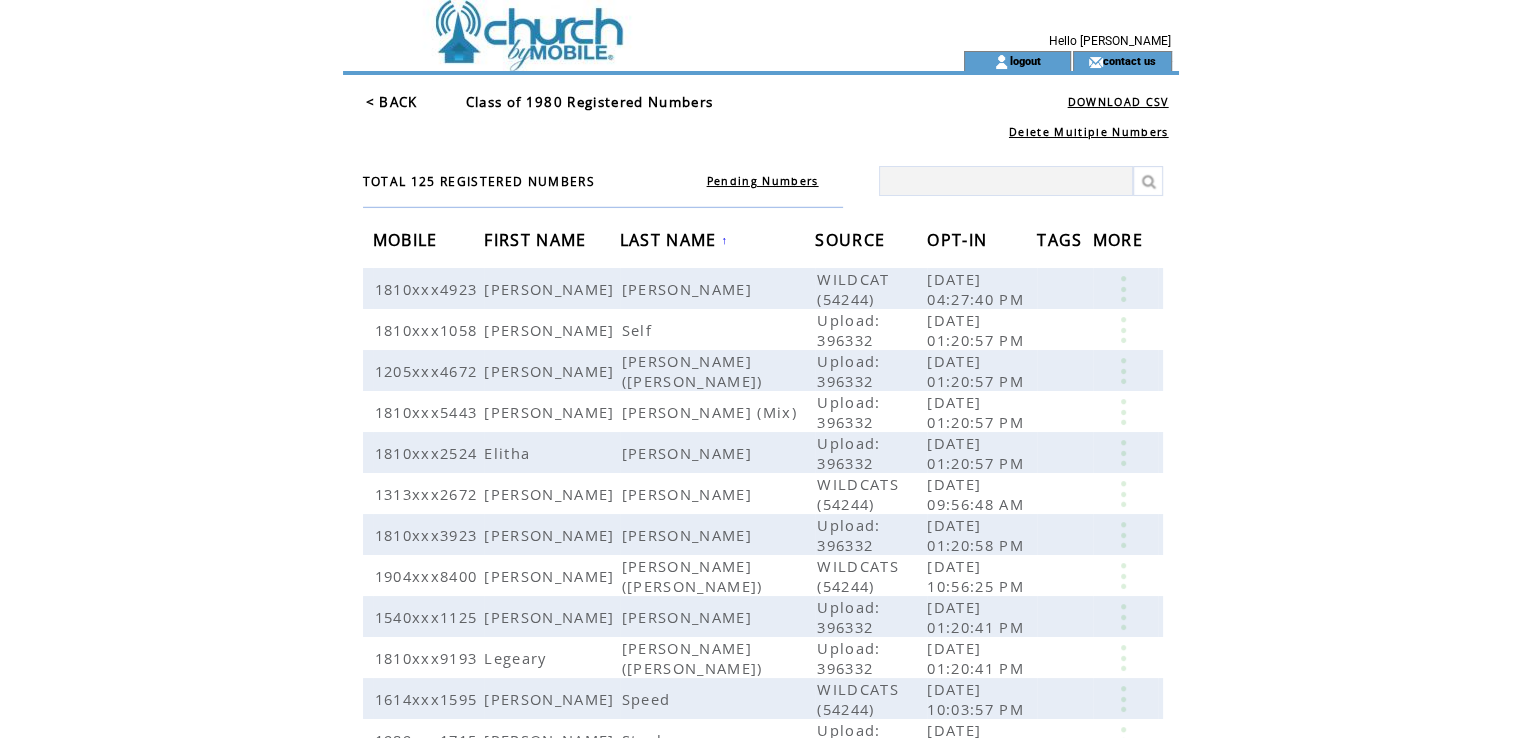 click on "< BACK" at bounding box center [392, 102] 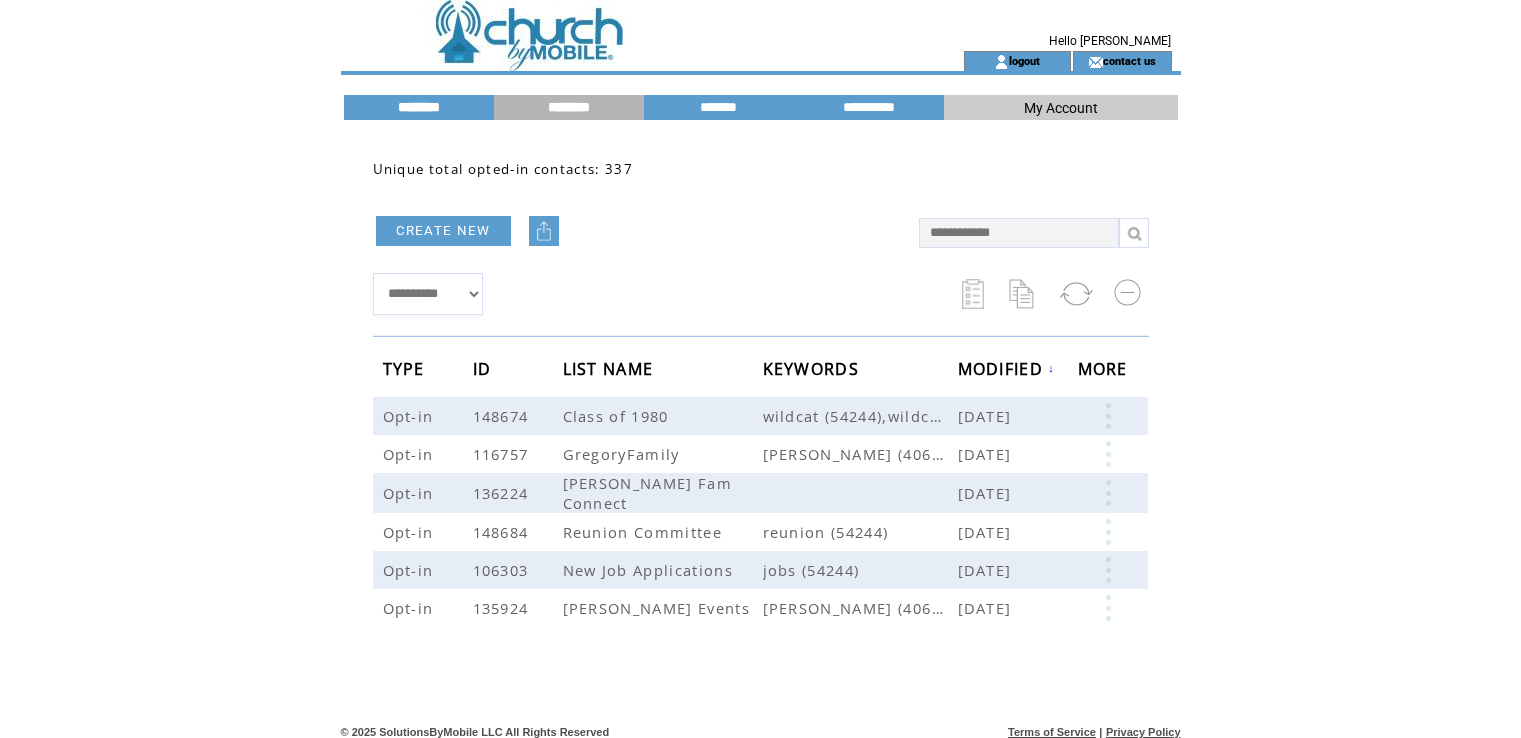 scroll, scrollTop: 0, scrollLeft: 0, axis: both 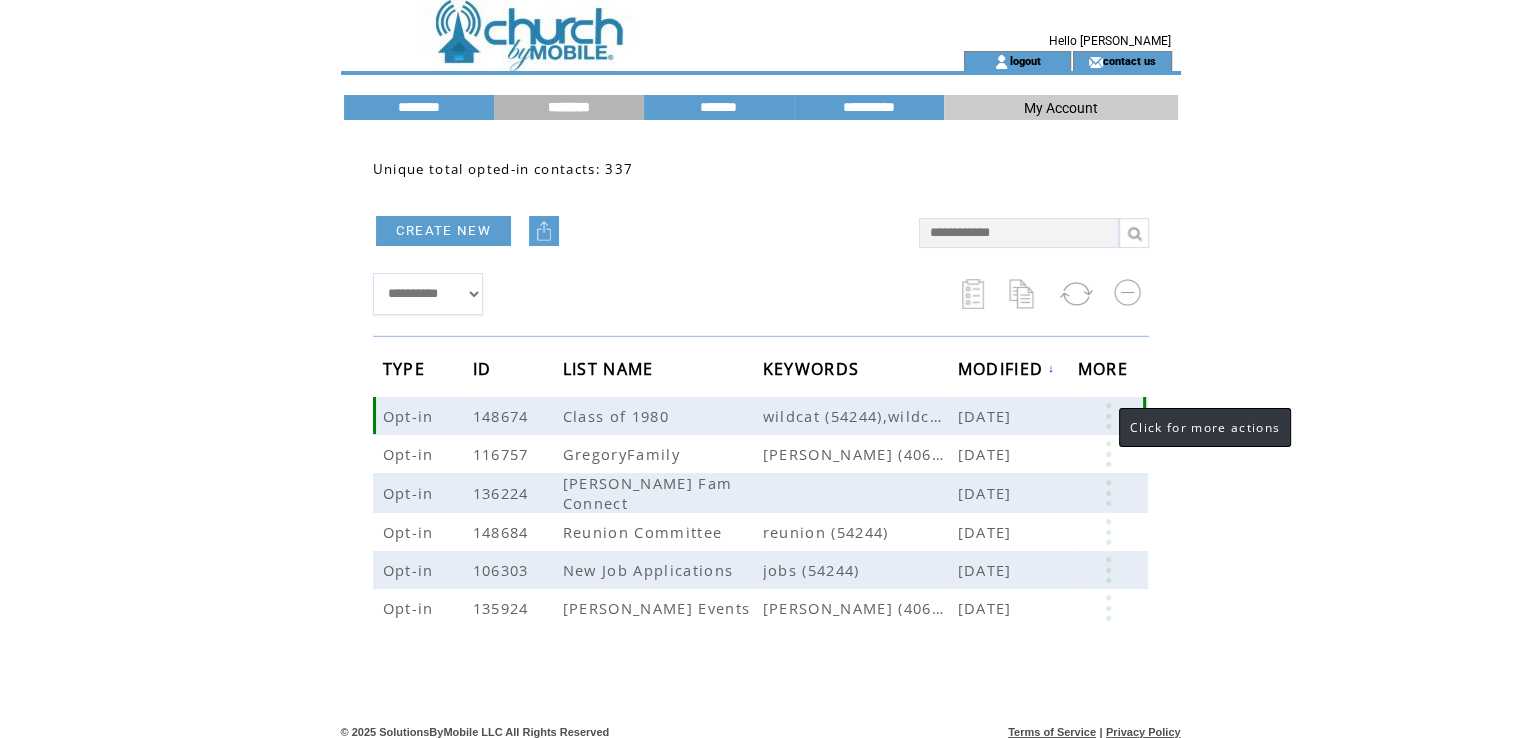 click at bounding box center [1108, 416] 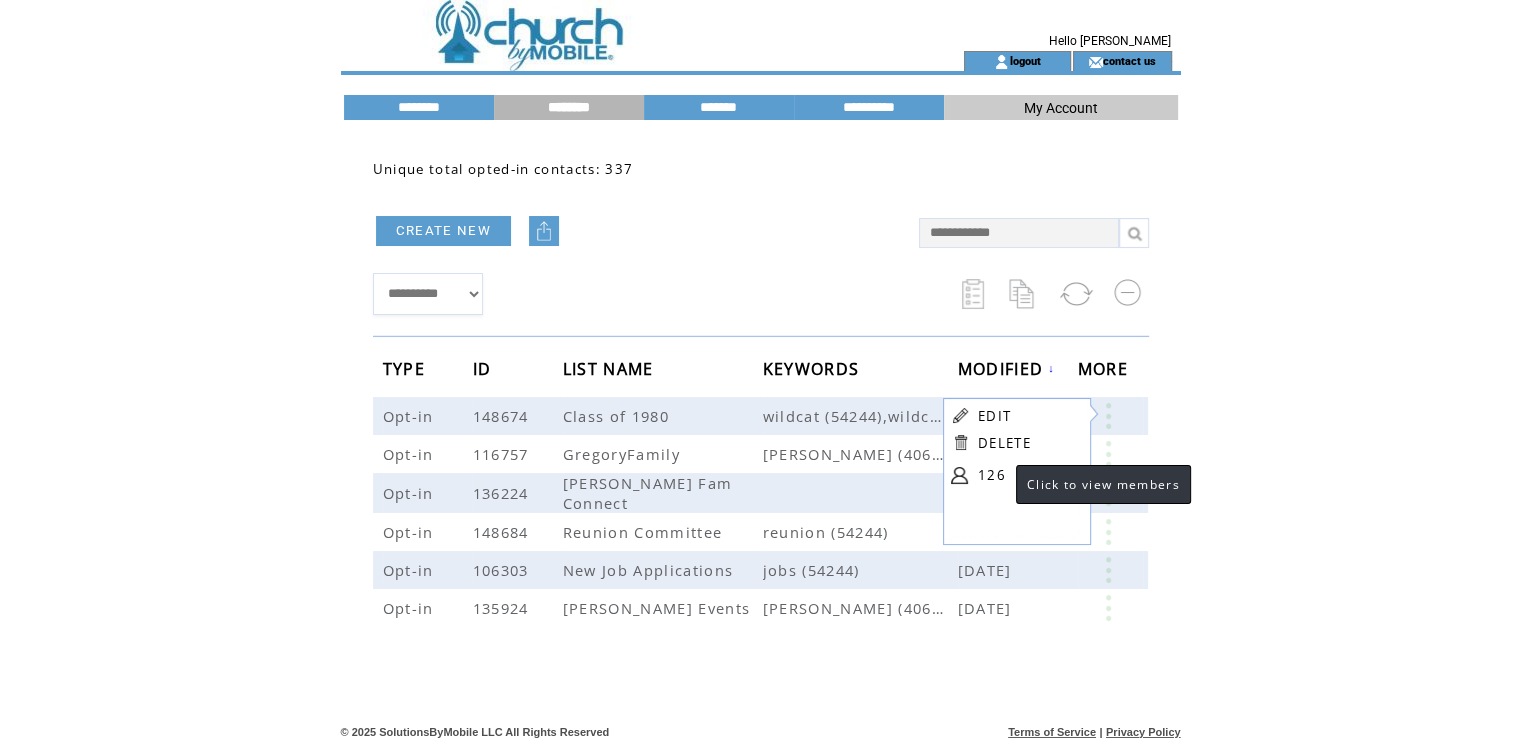 click on "126" at bounding box center [1028, 475] 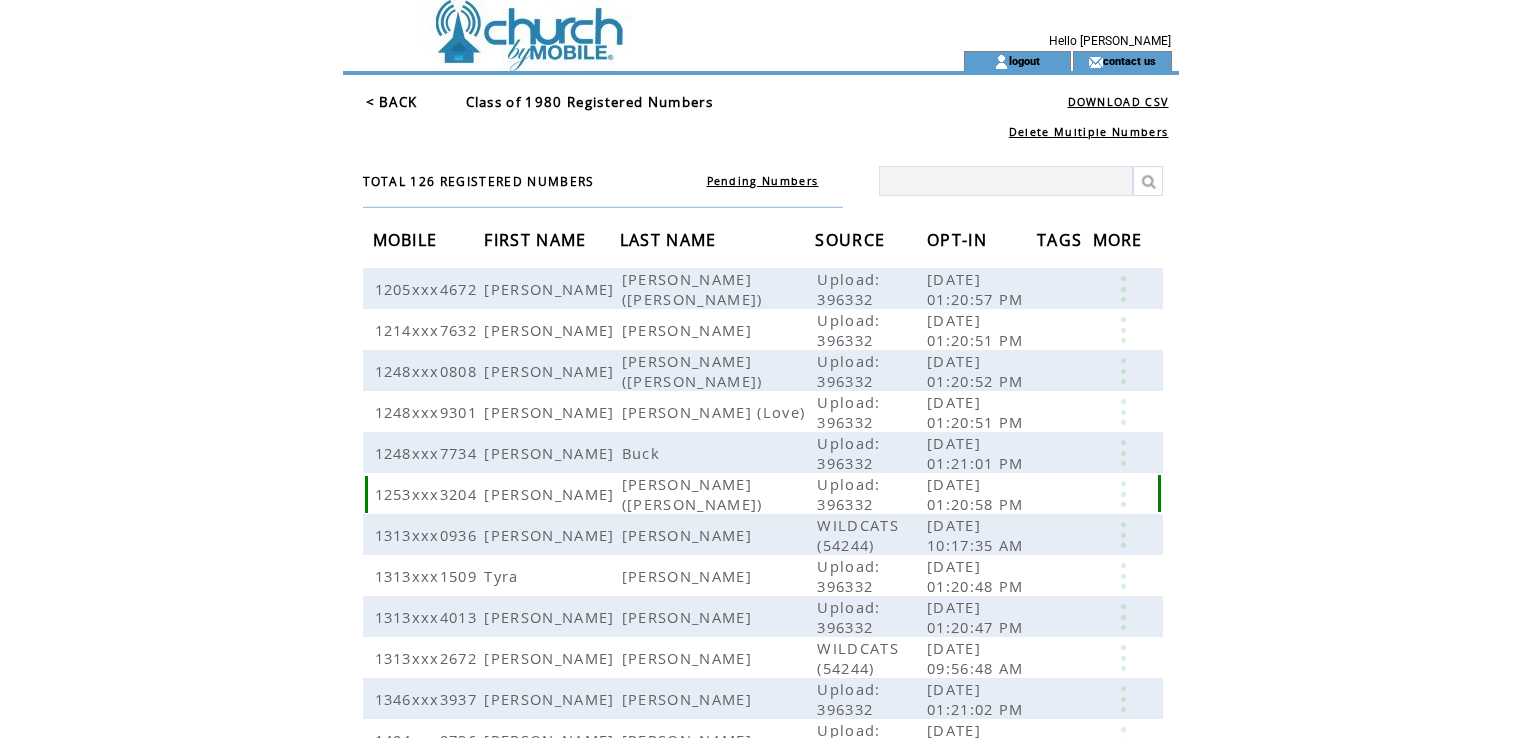 scroll, scrollTop: 0, scrollLeft: 0, axis: both 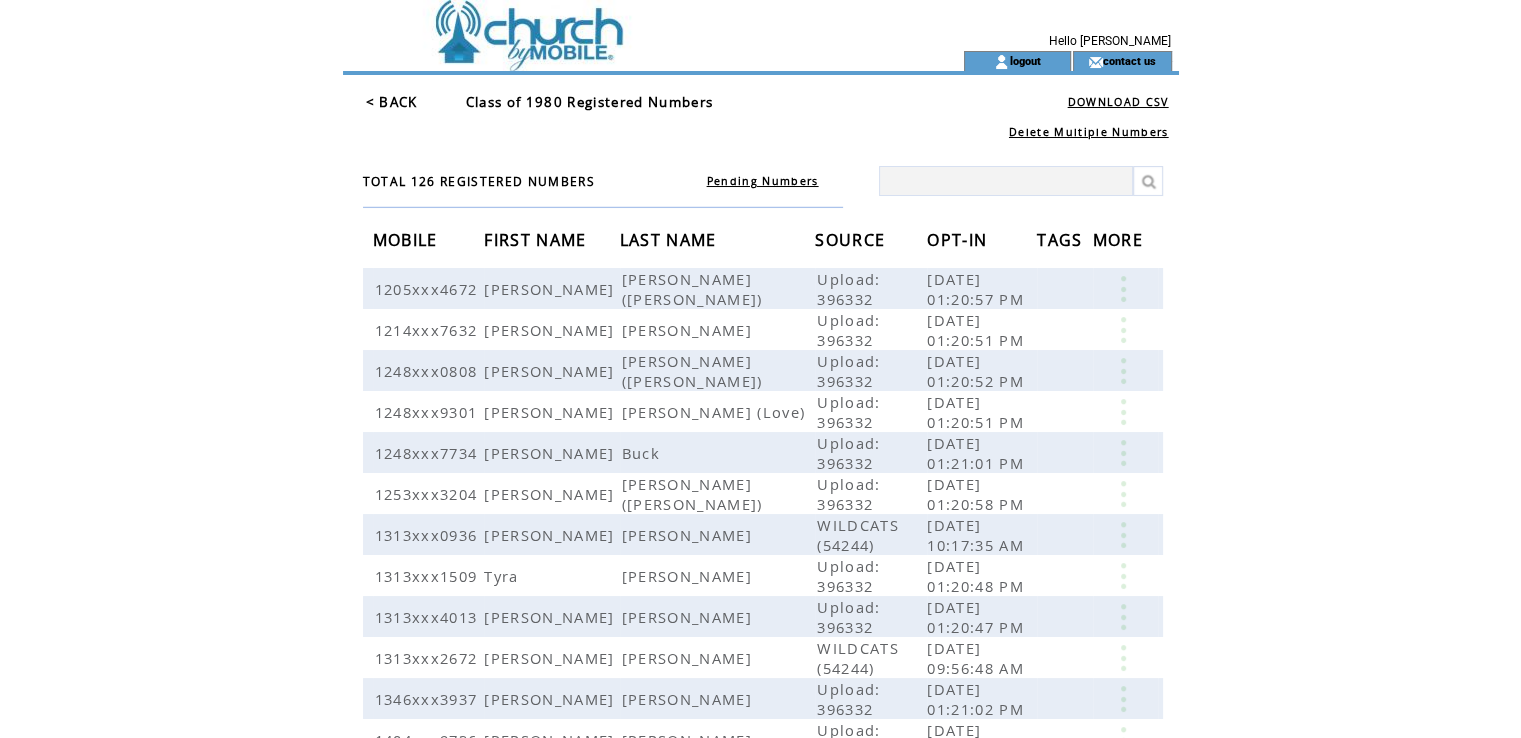 click on "LAST NAME" at bounding box center [671, 242] 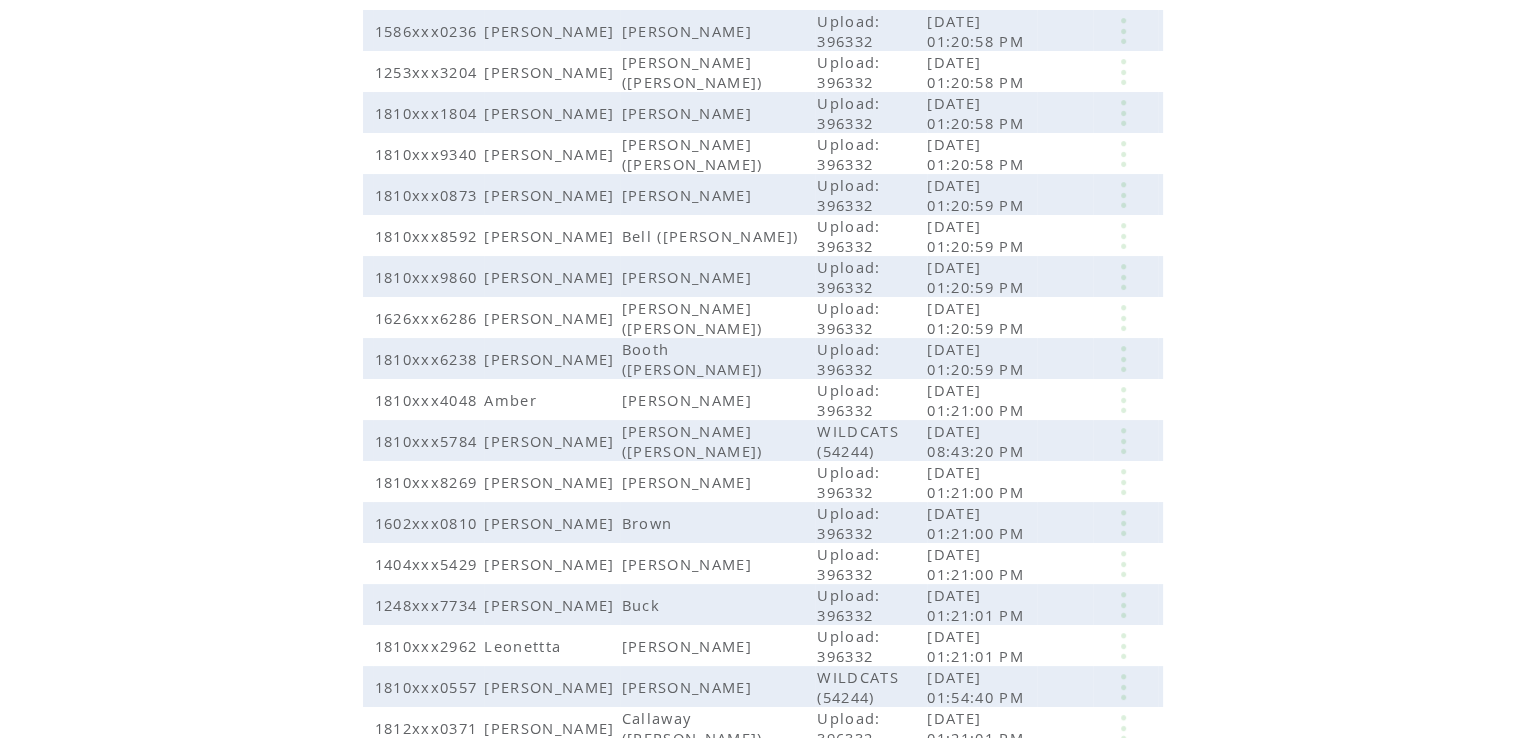 scroll, scrollTop: 398, scrollLeft: 0, axis: vertical 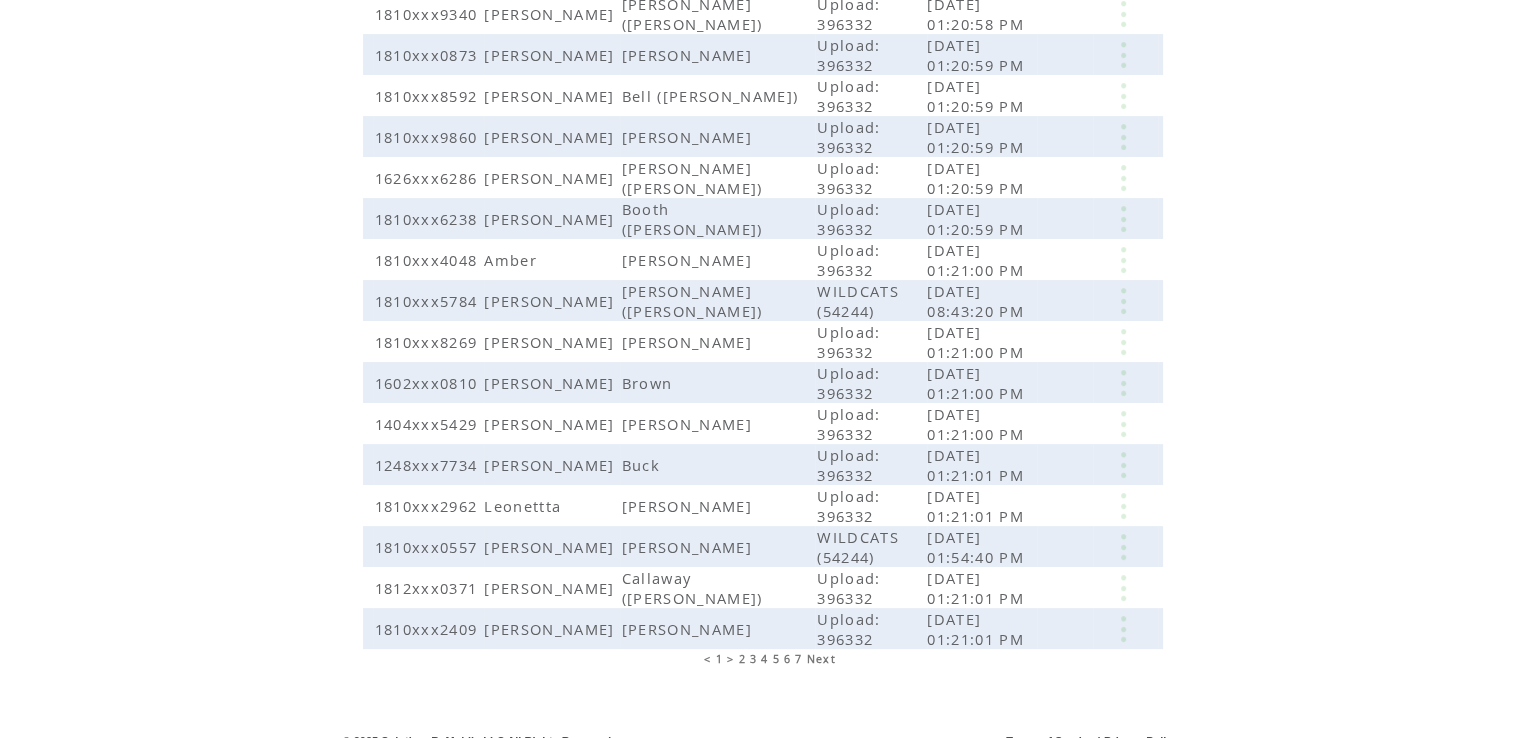 click on "5" at bounding box center [776, 659] 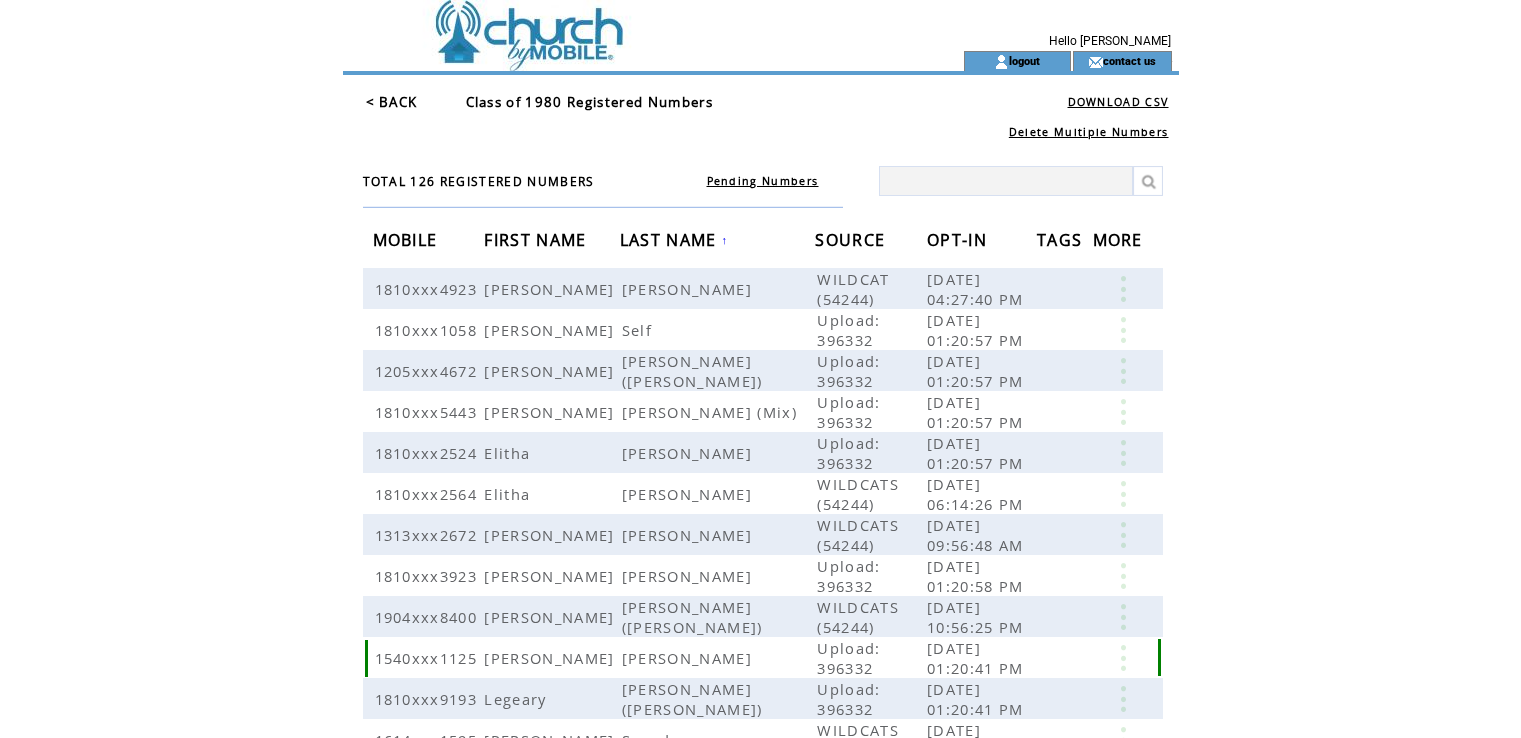scroll, scrollTop: 0, scrollLeft: 0, axis: both 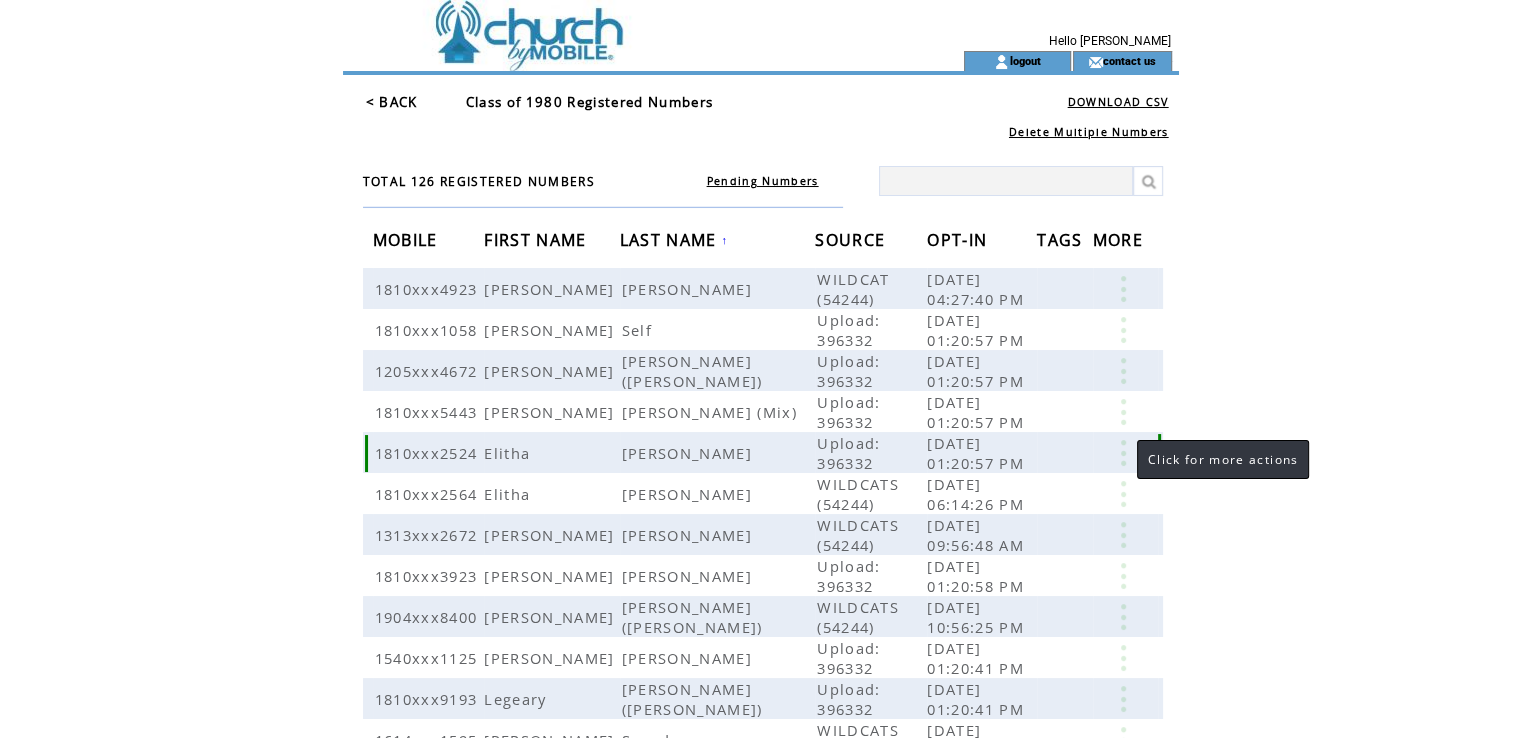 click at bounding box center [1123, 453] 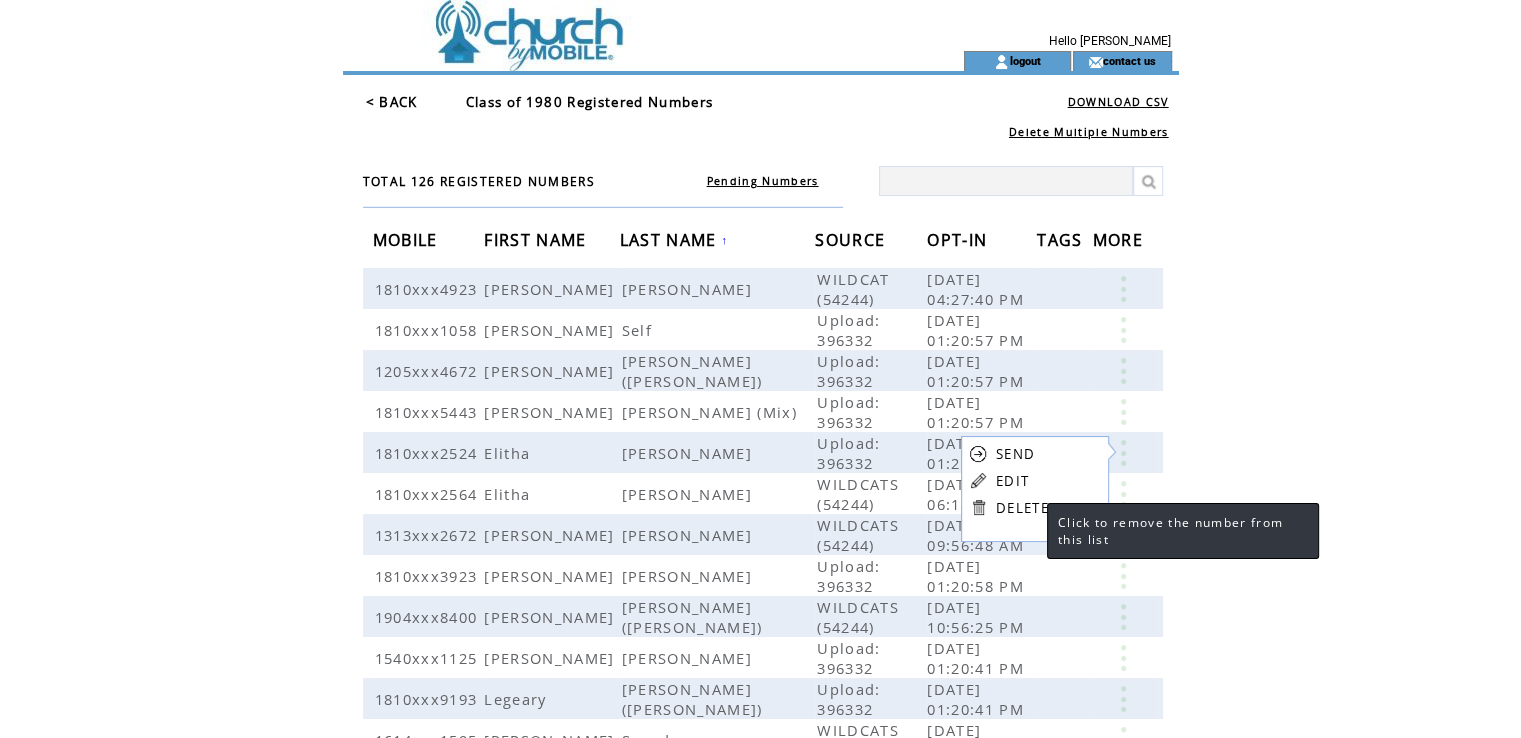 click on "DELETE" at bounding box center [1022, 508] 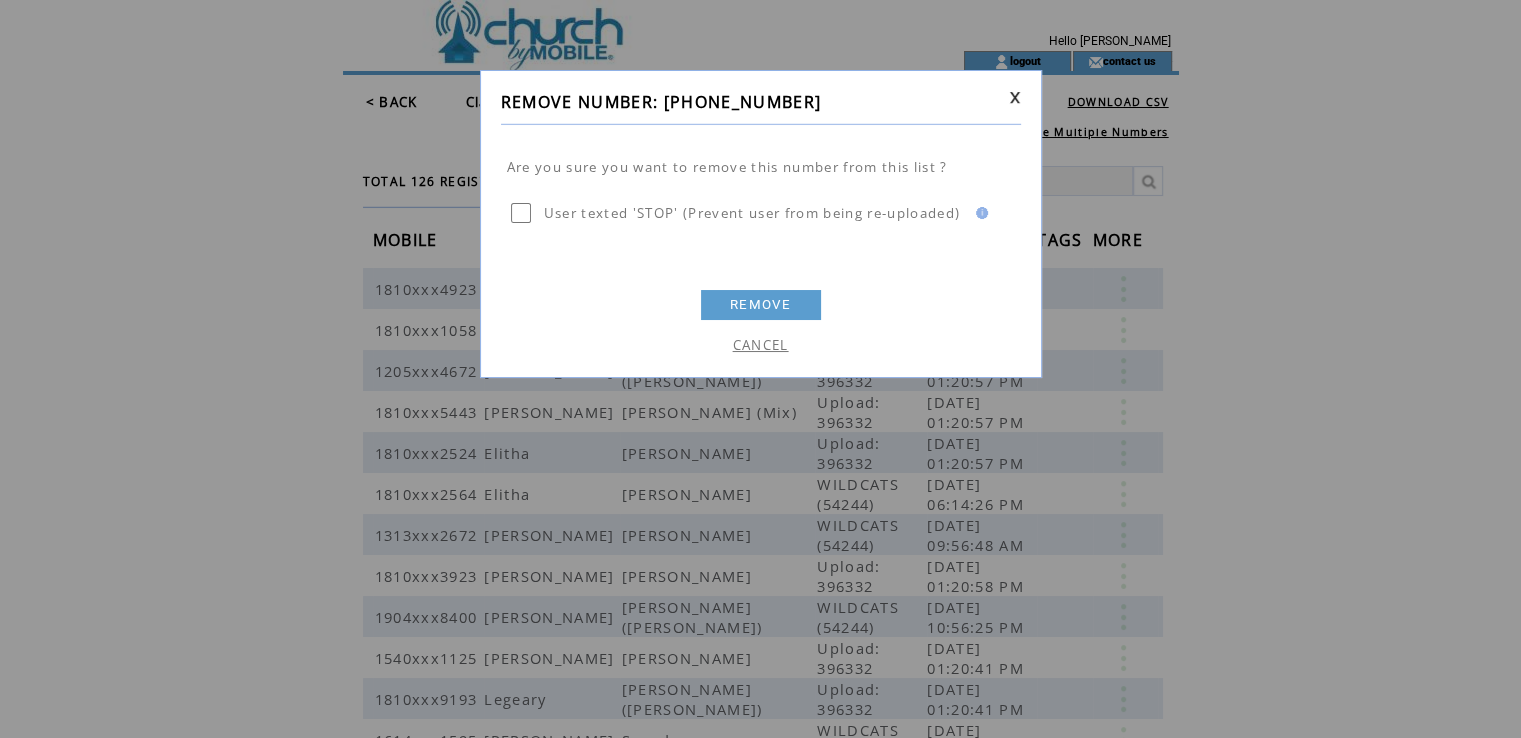 click on "REMOVE" at bounding box center (761, 305) 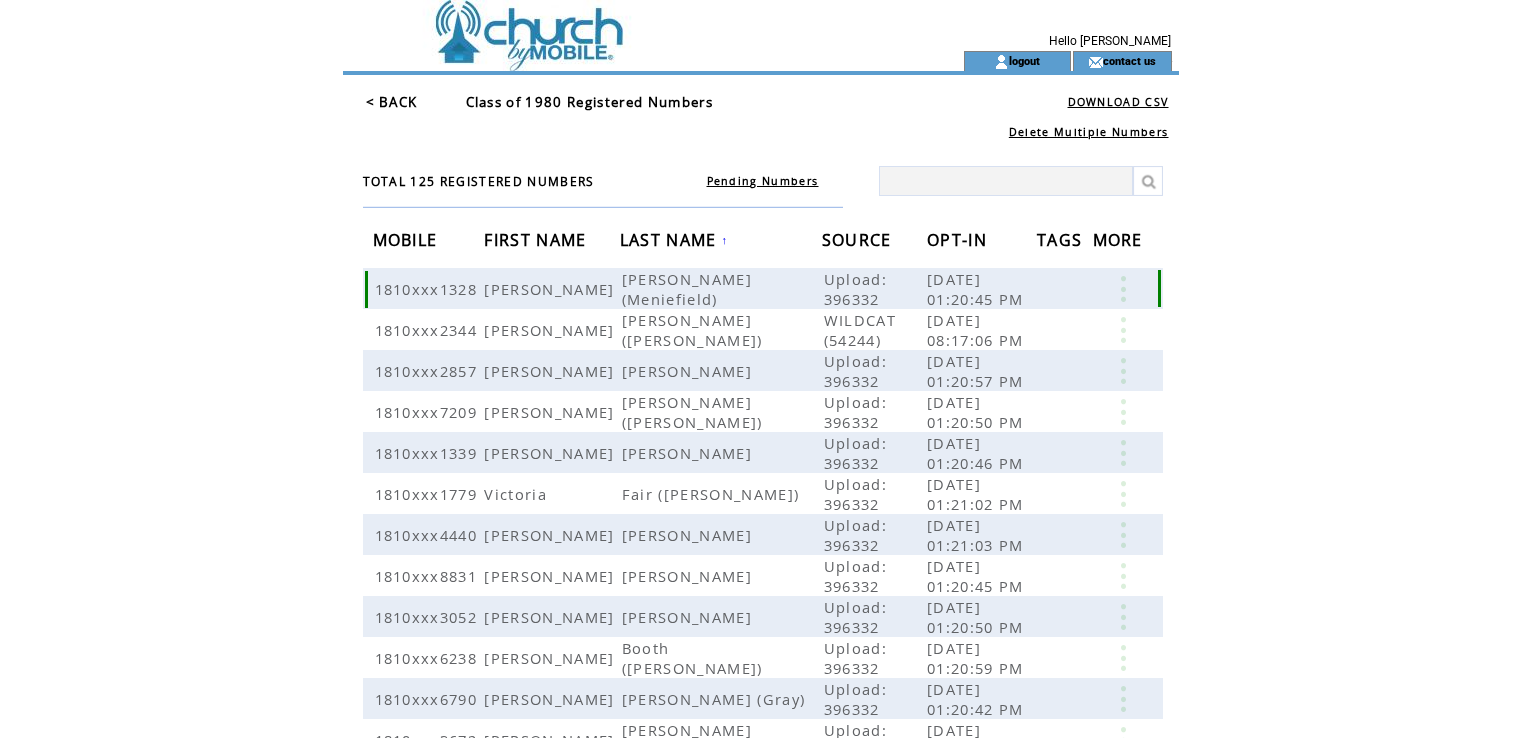 scroll, scrollTop: 0, scrollLeft: 0, axis: both 